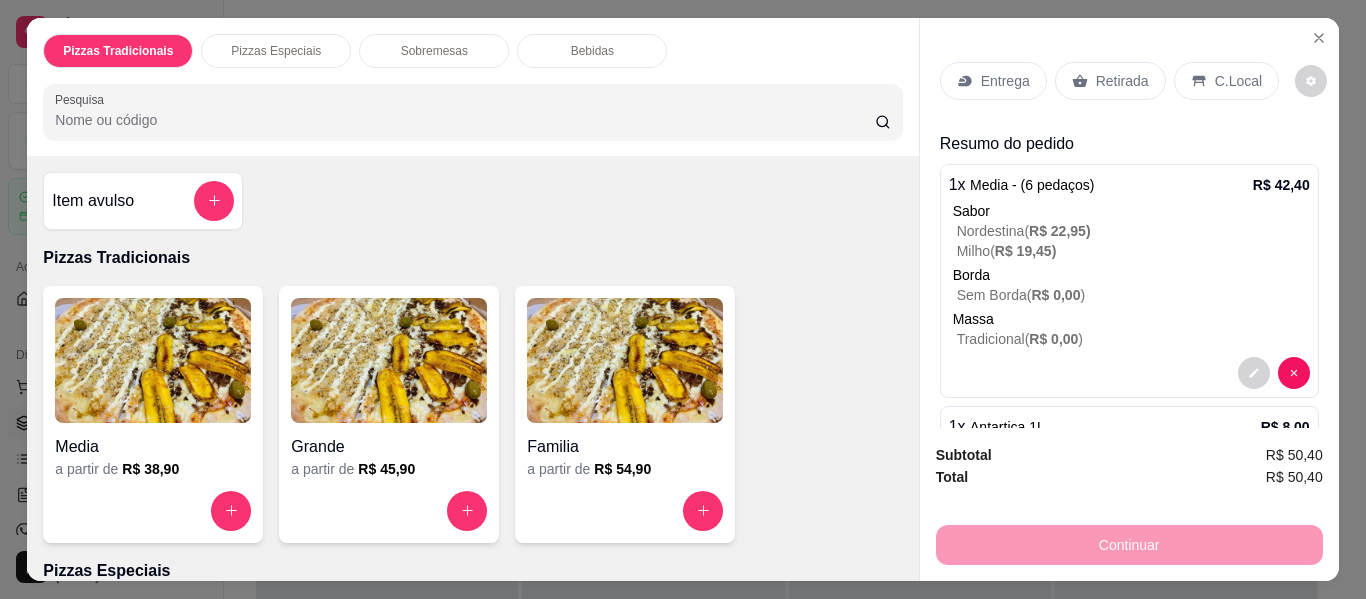 scroll, scrollTop: 0, scrollLeft: 0, axis: both 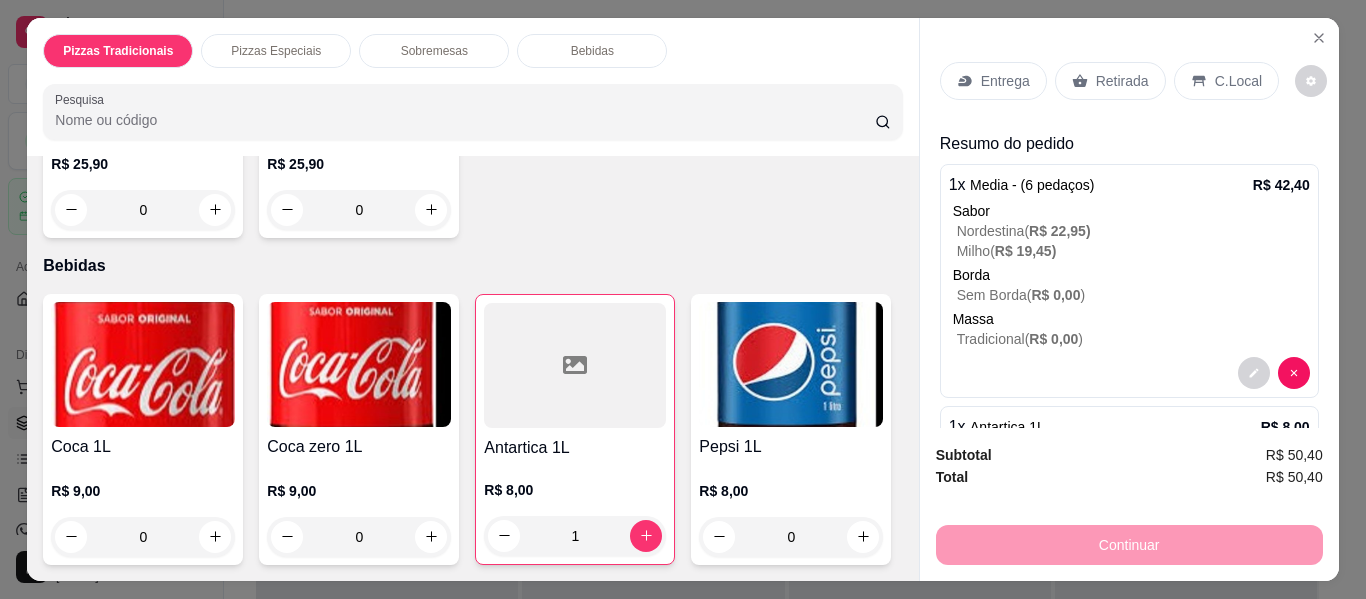 click on "Retirada" at bounding box center (1122, 81) 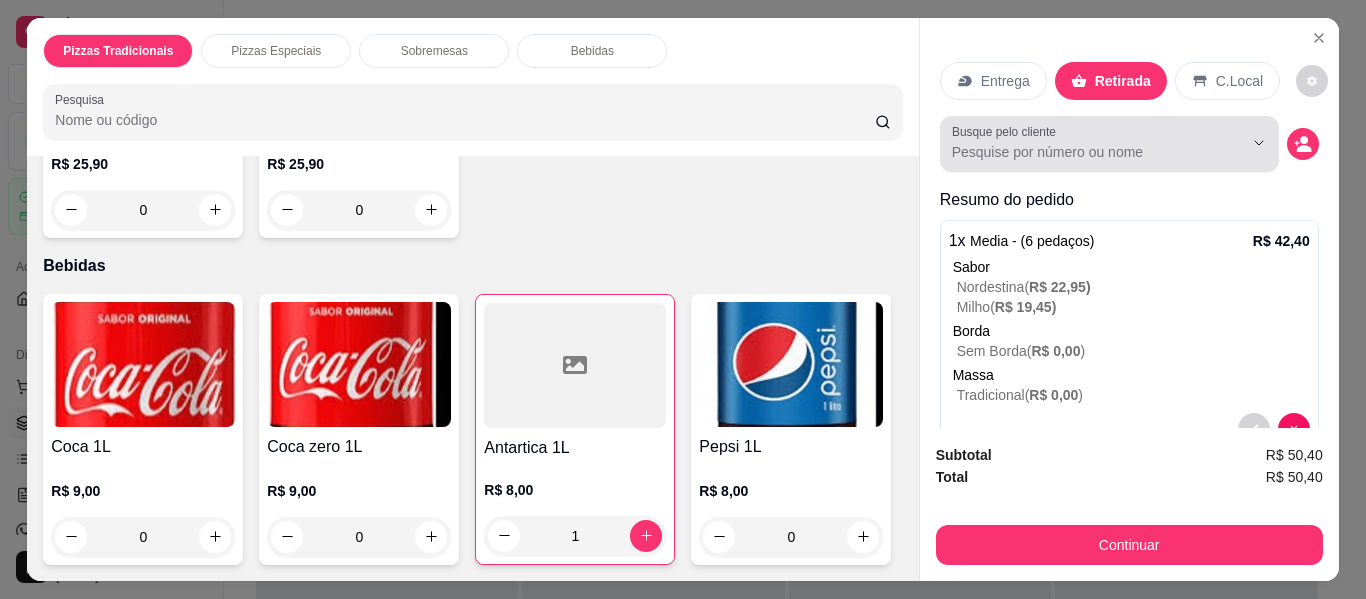 click at bounding box center (1109, 144) 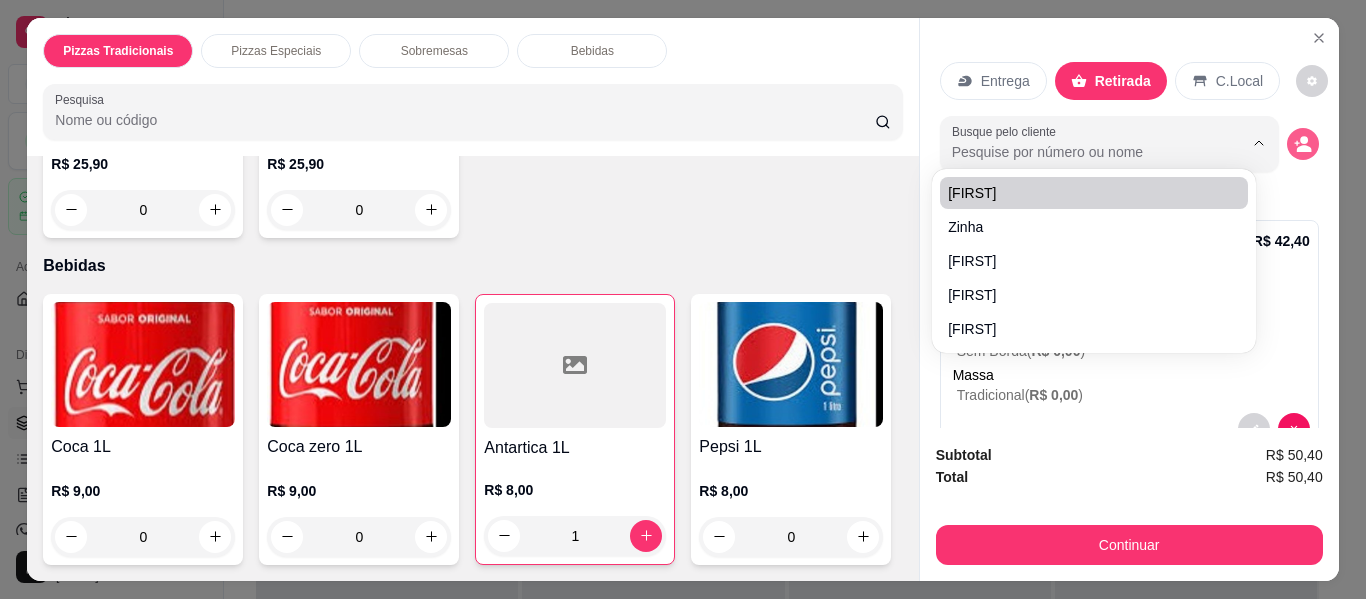 click 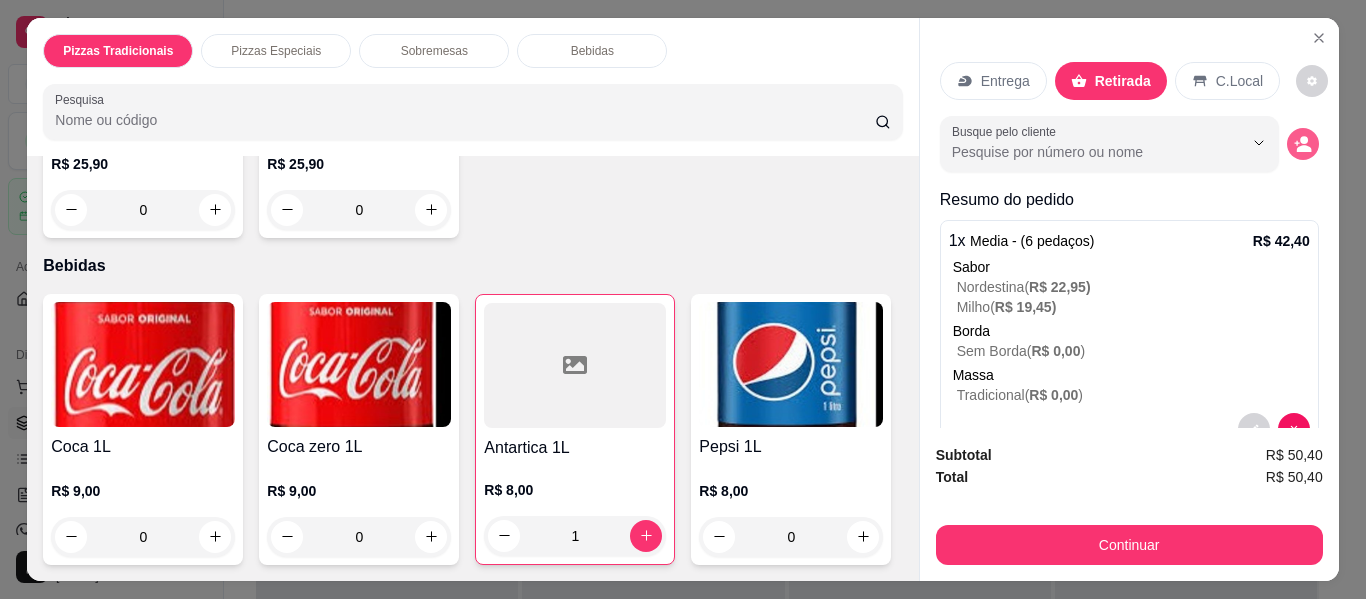 type 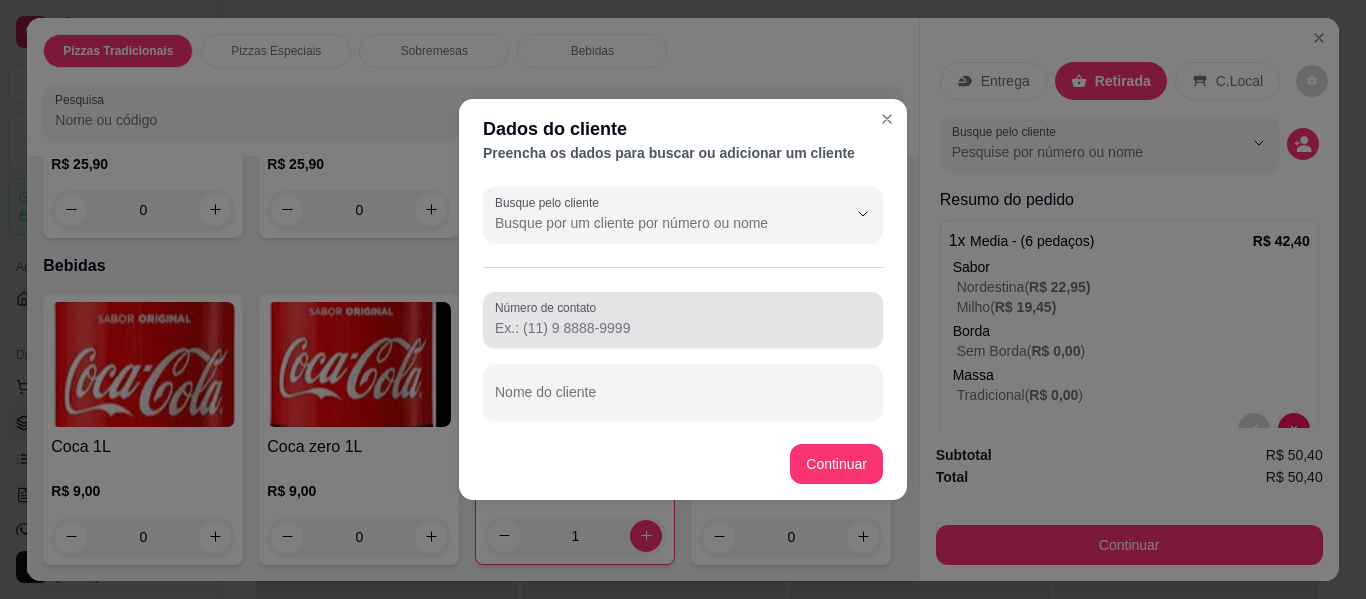 click on "Número de contato" at bounding box center [683, 320] 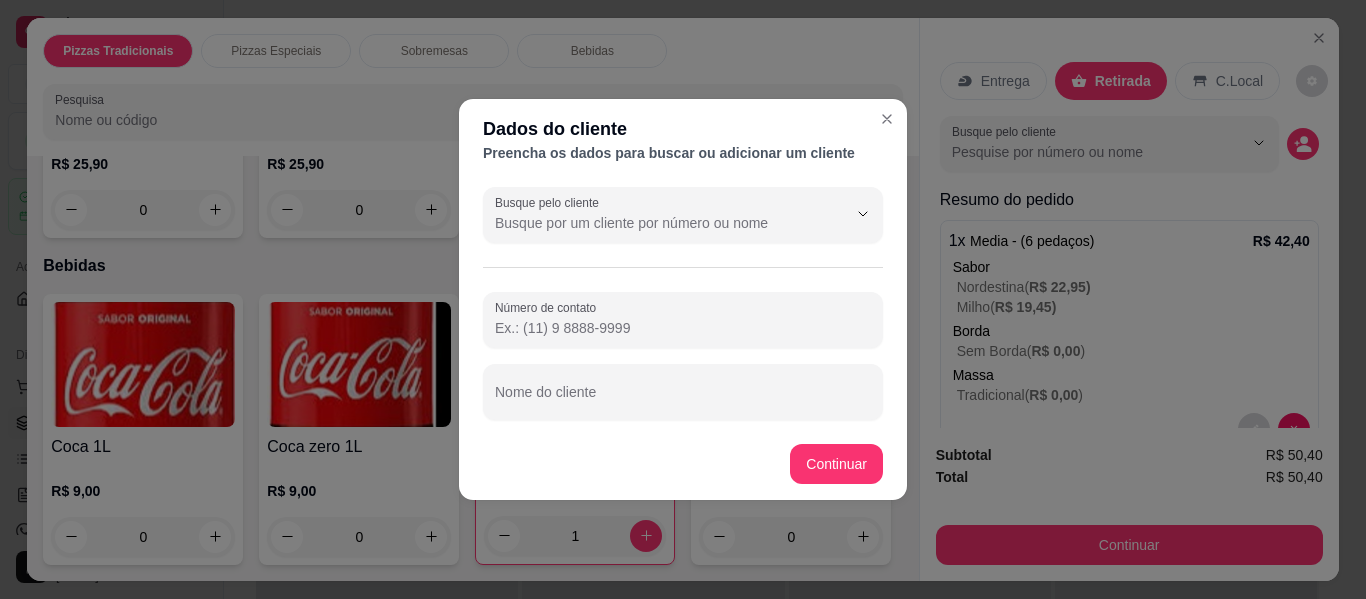 paste on "557 58314-1760" 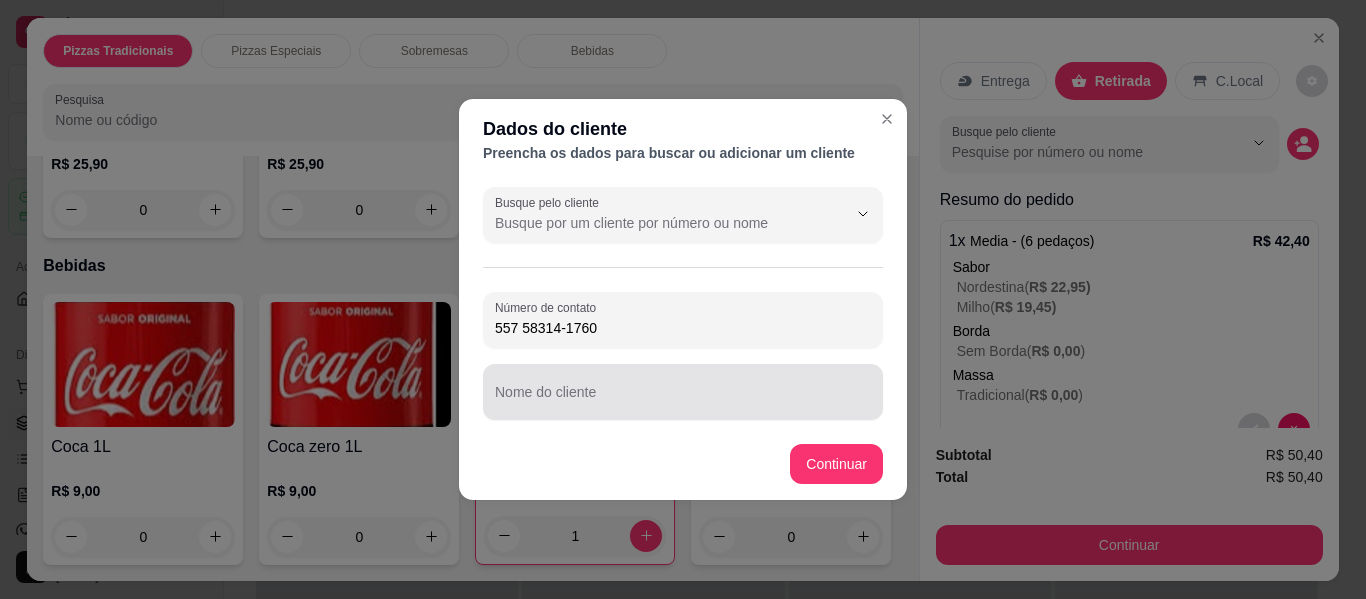 type on "557 58314-1760" 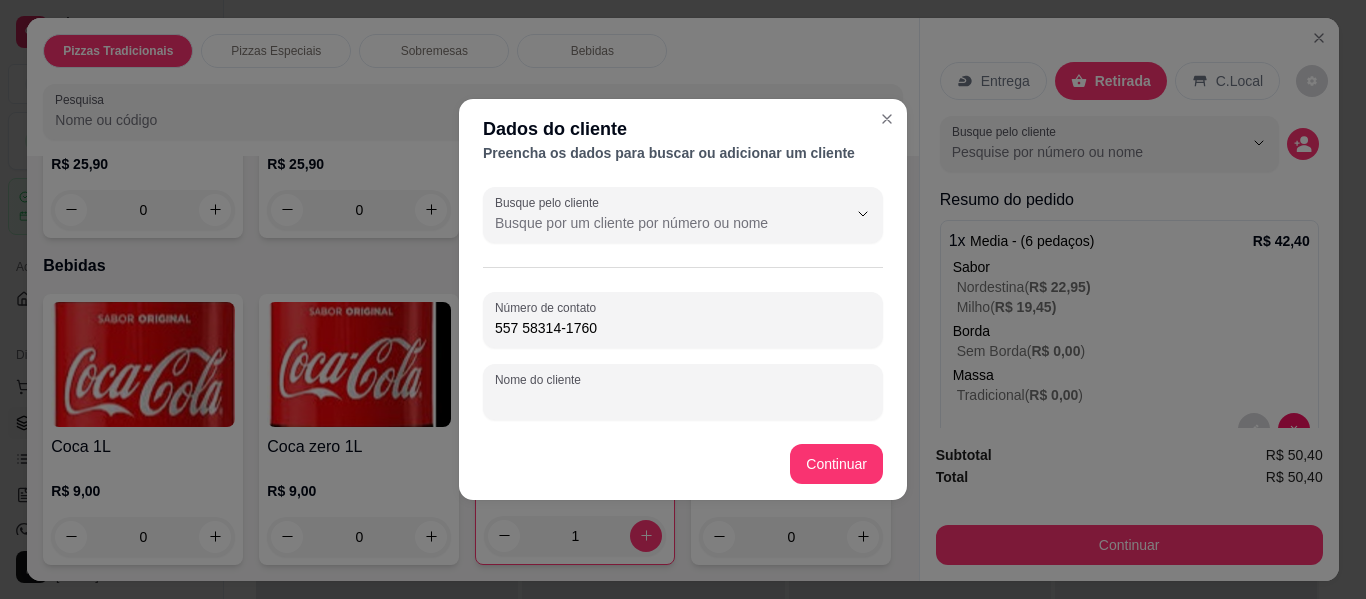 click on "Nome do cliente" at bounding box center (683, 400) 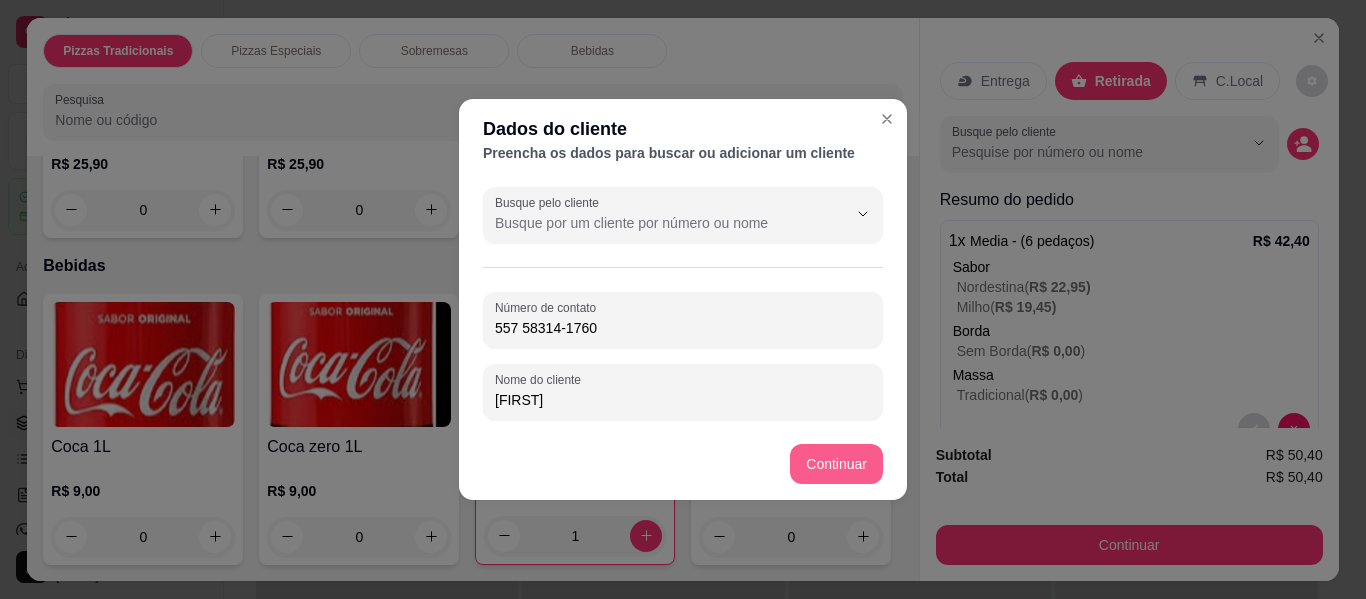 type on "[FIRST]" 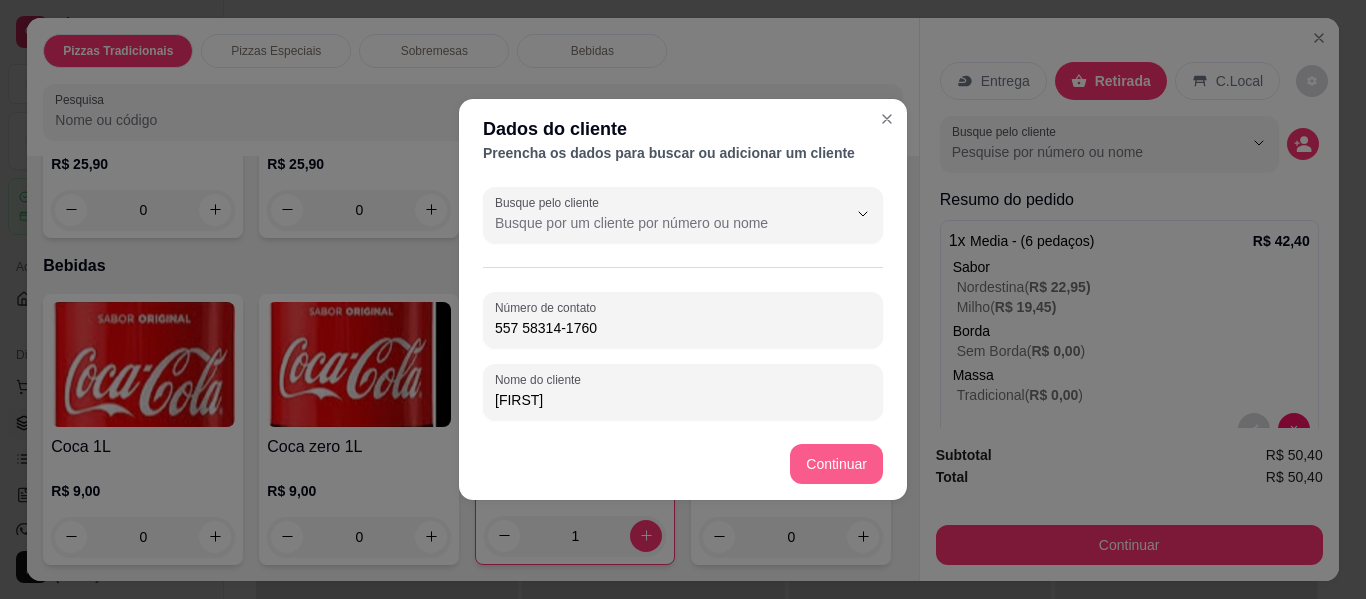 type 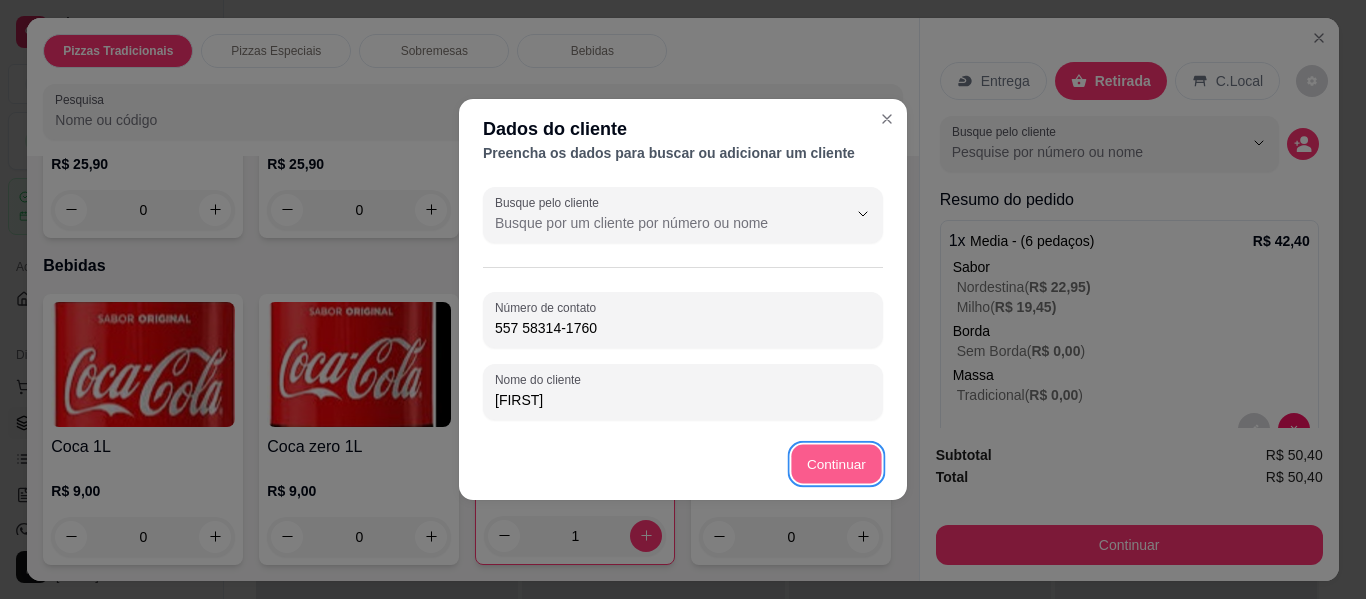 type 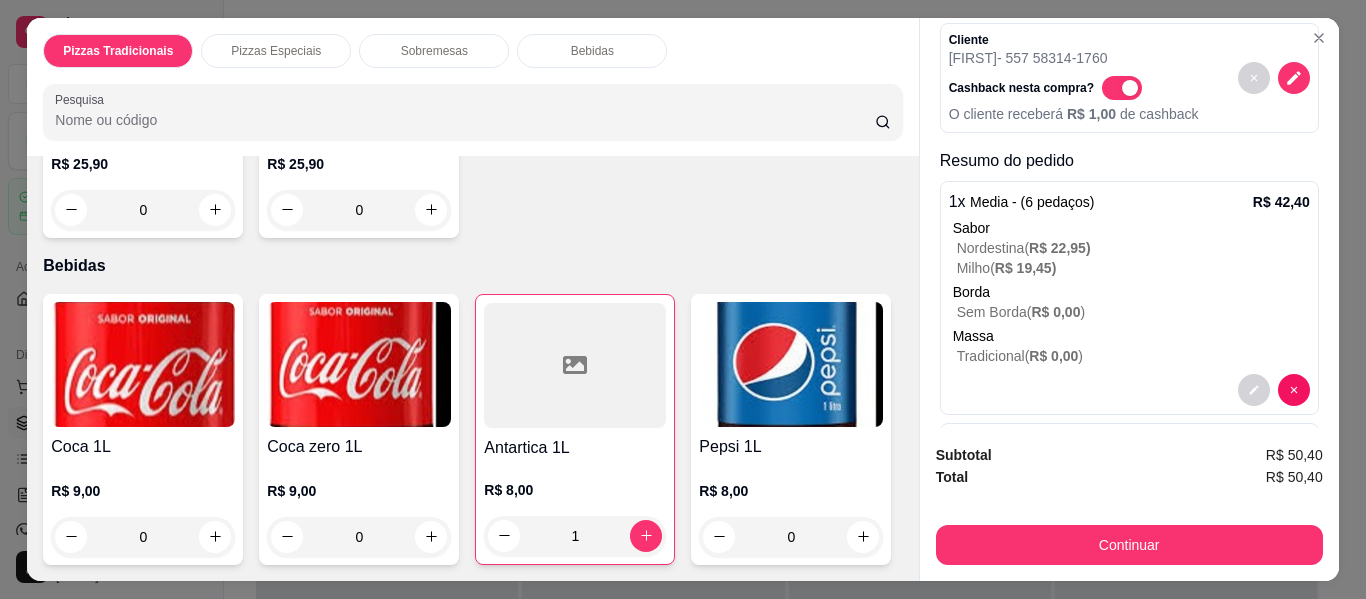 scroll, scrollTop: 197, scrollLeft: 0, axis: vertical 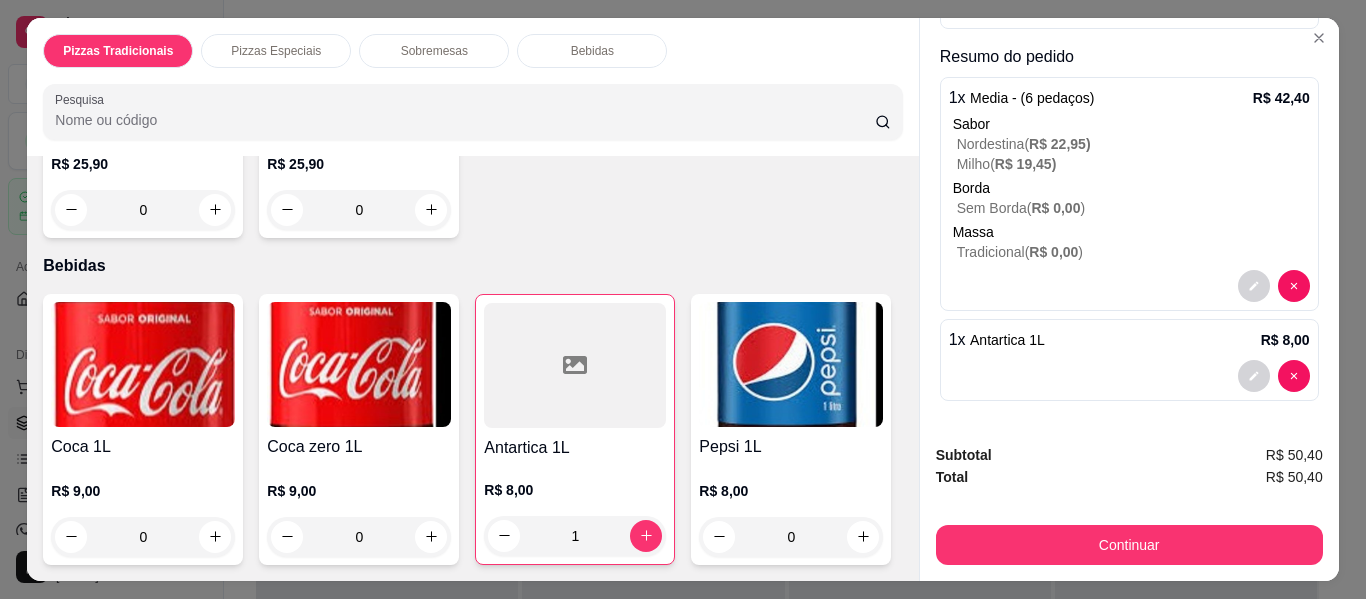 click on "Subtotal R$ 50,40 Total R$ 50,40 Continuar" at bounding box center [1129, 504] 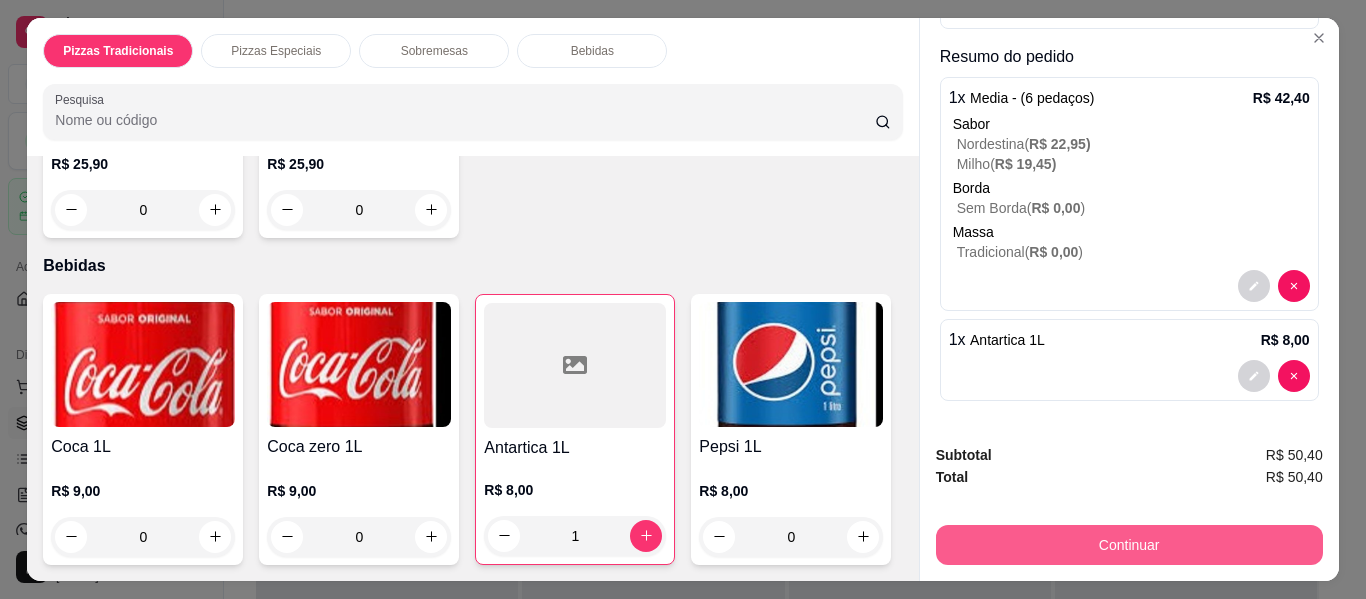type 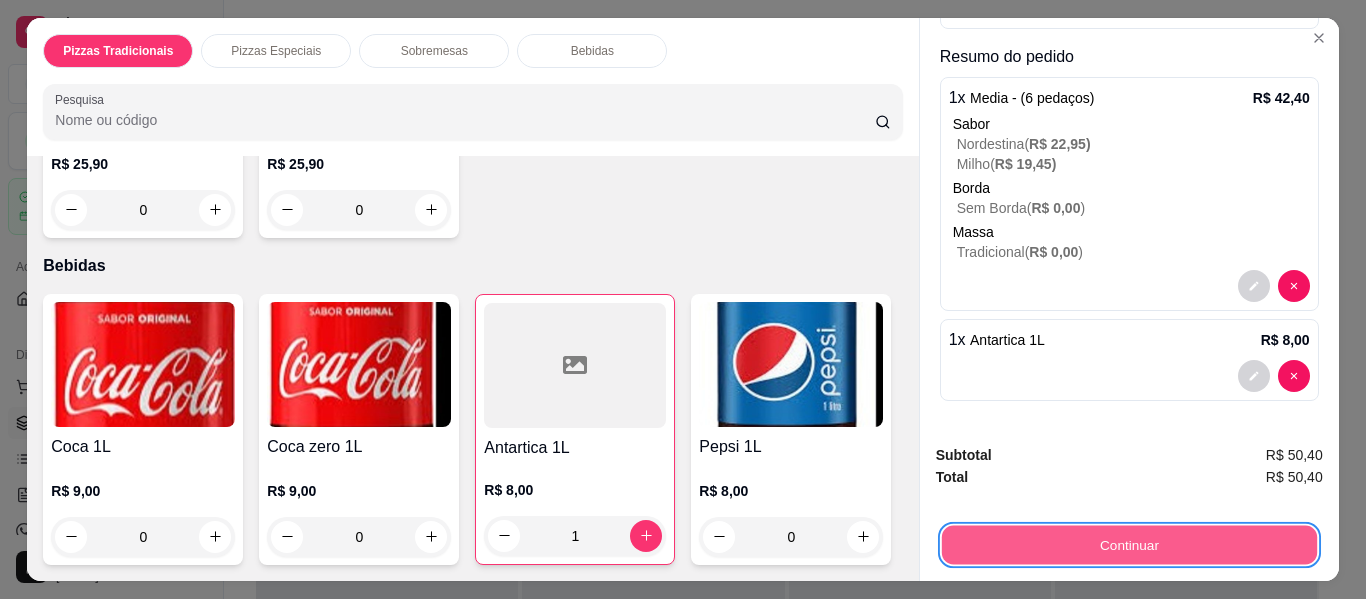 click on "Continuar" at bounding box center (1128, 545) 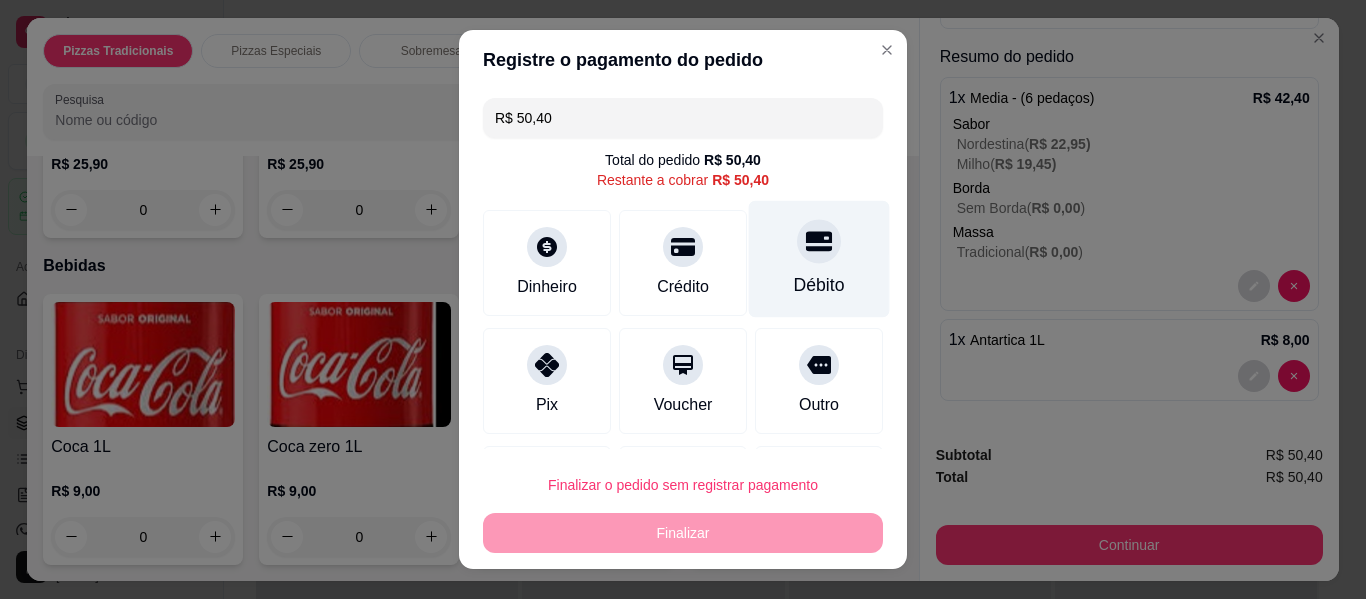 click on "Débito" at bounding box center [819, 285] 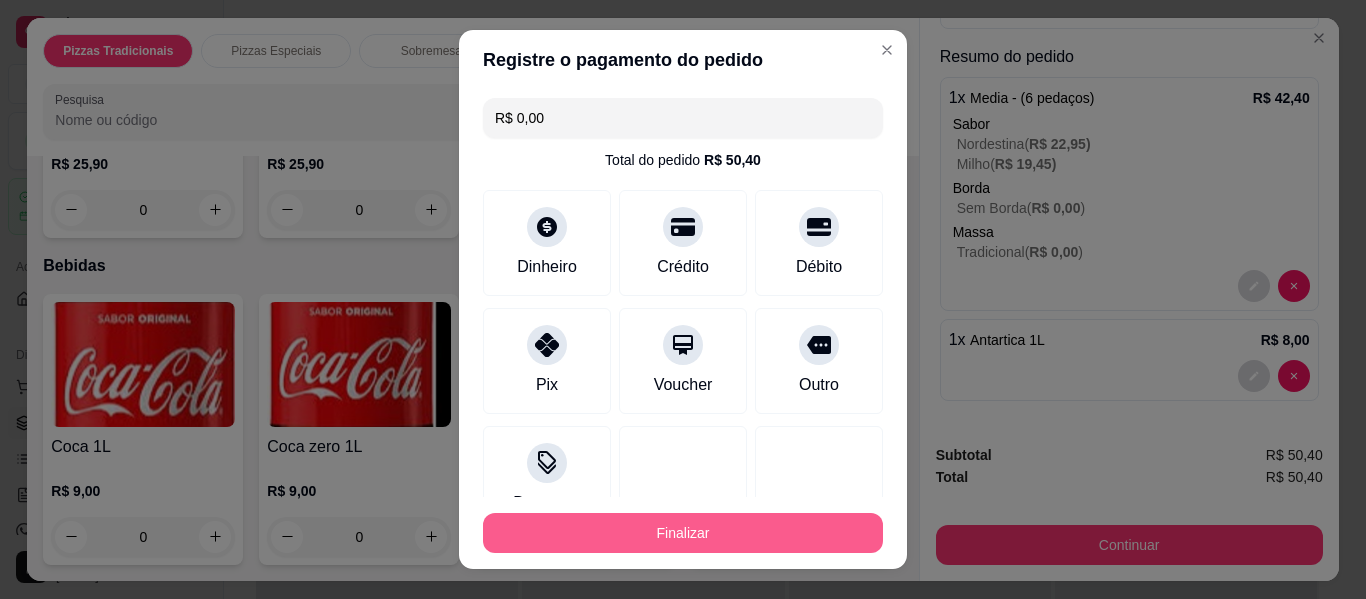 type 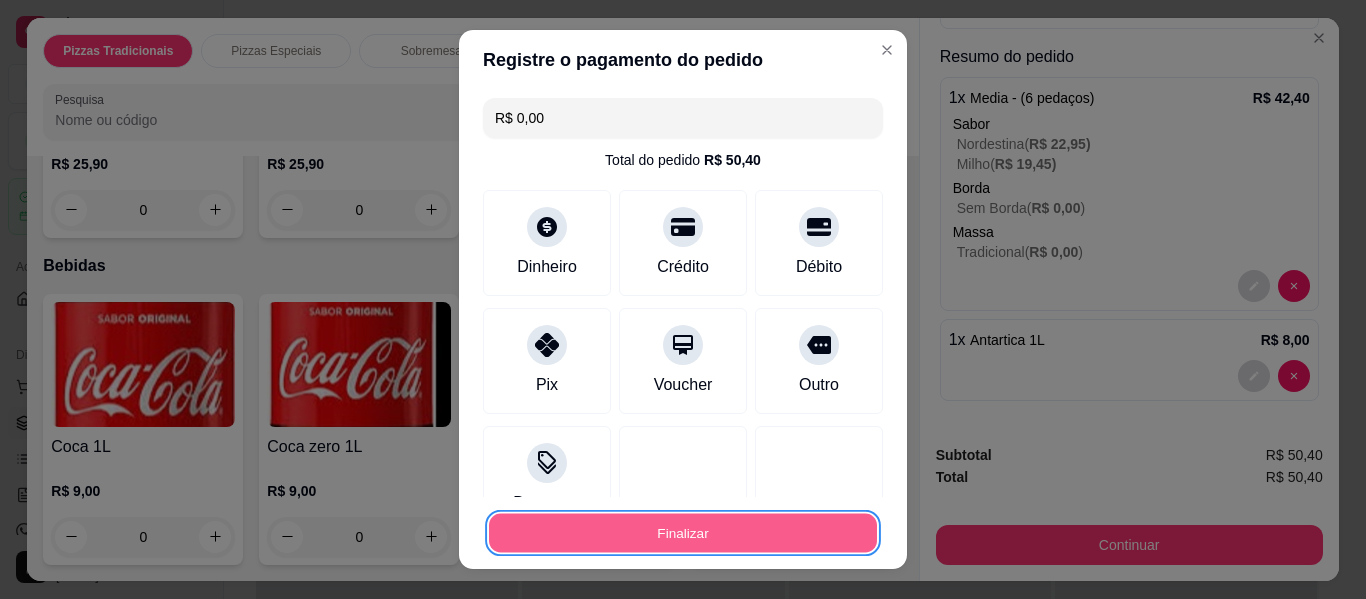 click on "Finalizar" at bounding box center [683, 533] 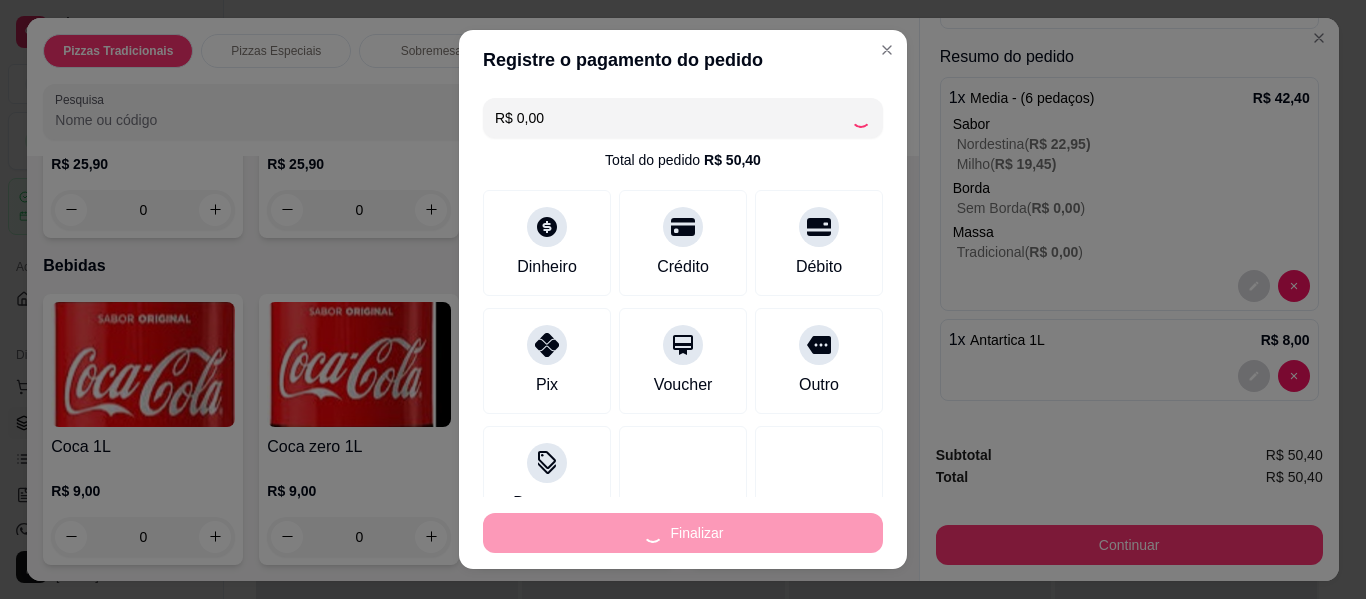 type on "0" 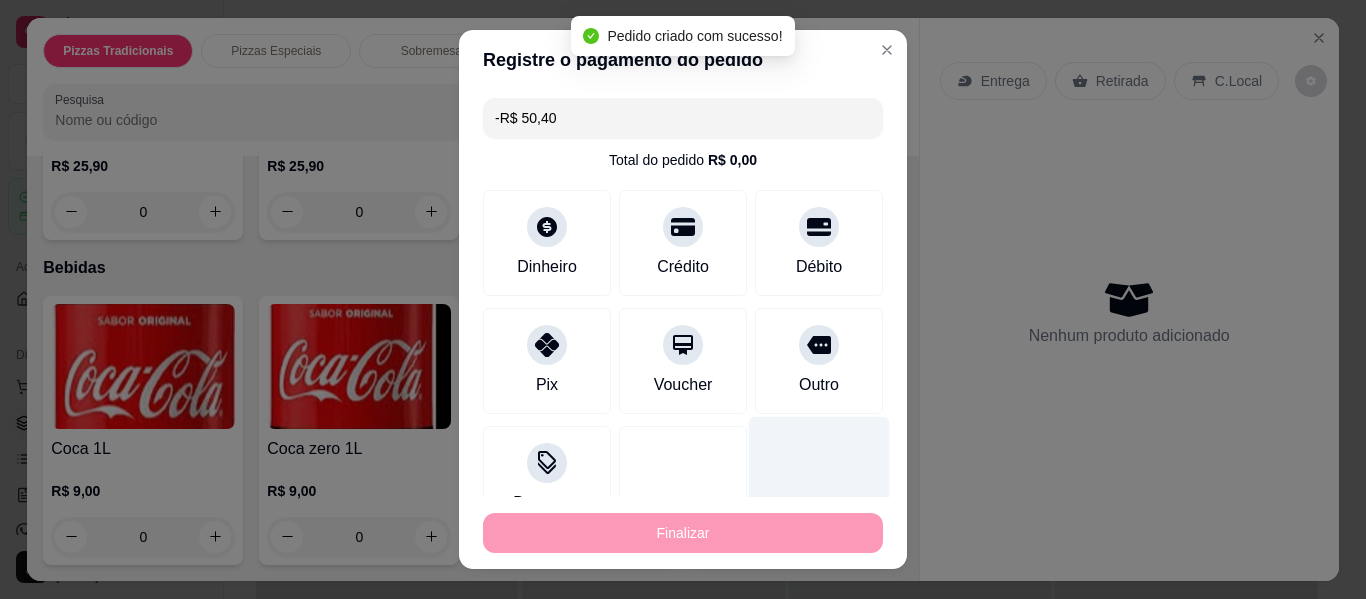 scroll, scrollTop: 0, scrollLeft: 0, axis: both 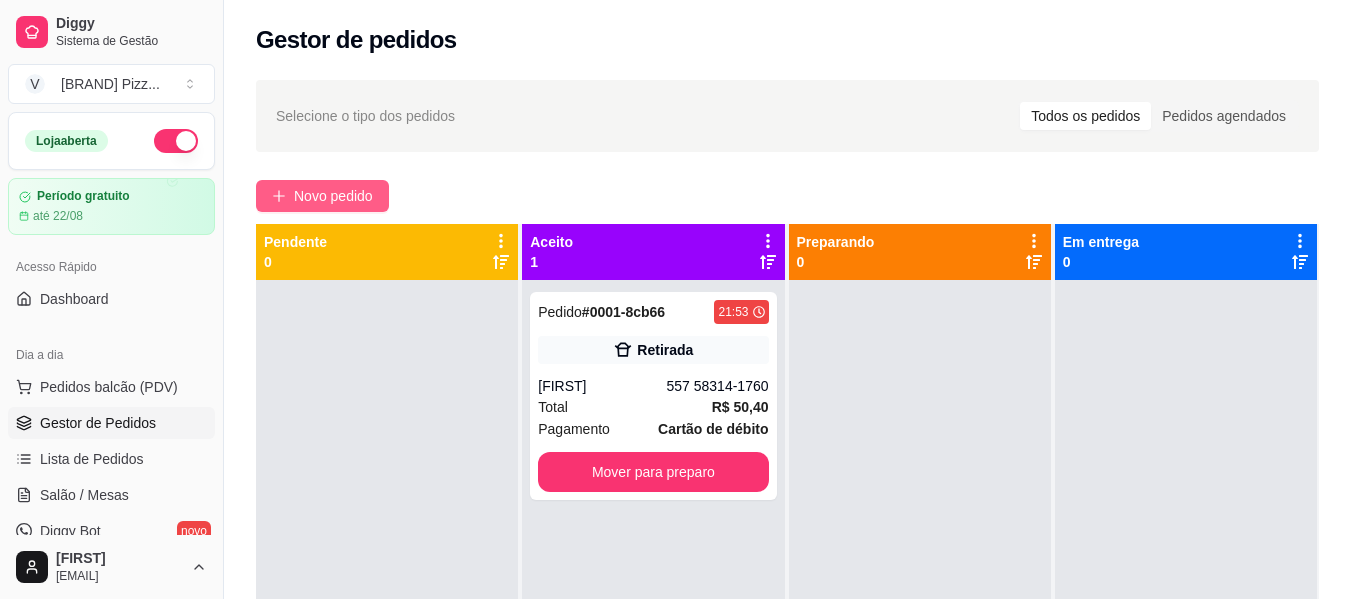 click on "Novo pedido" at bounding box center (333, 196) 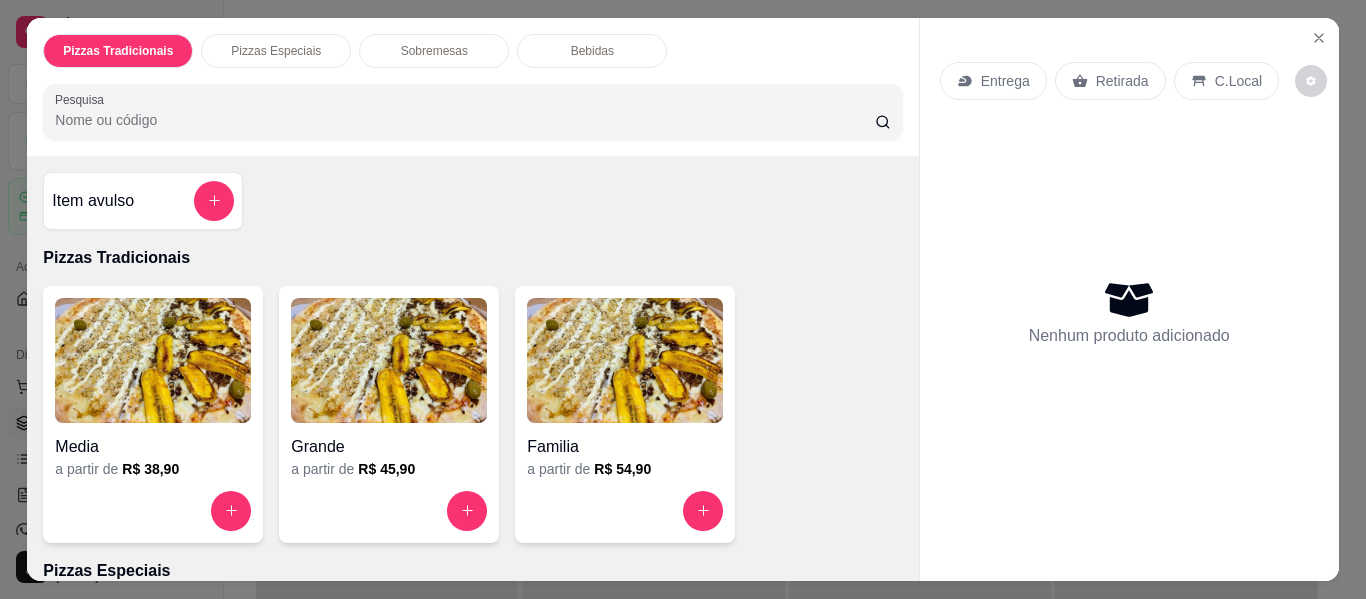 click at bounding box center (153, 360) 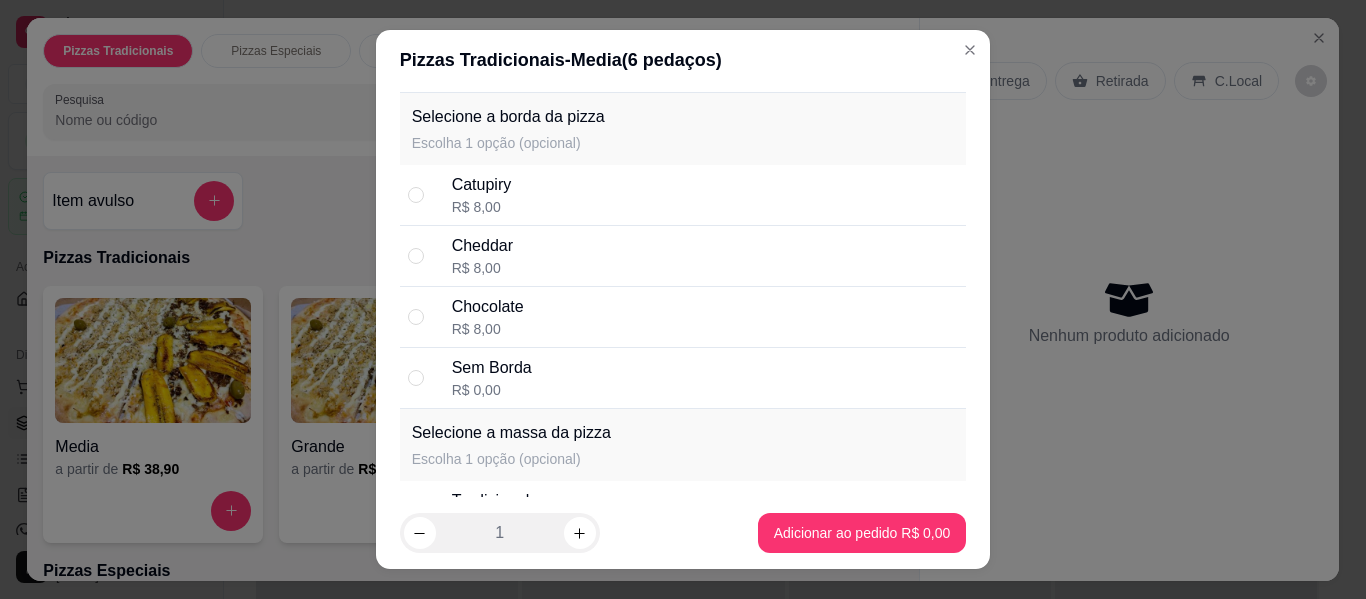 scroll, scrollTop: 2100, scrollLeft: 0, axis: vertical 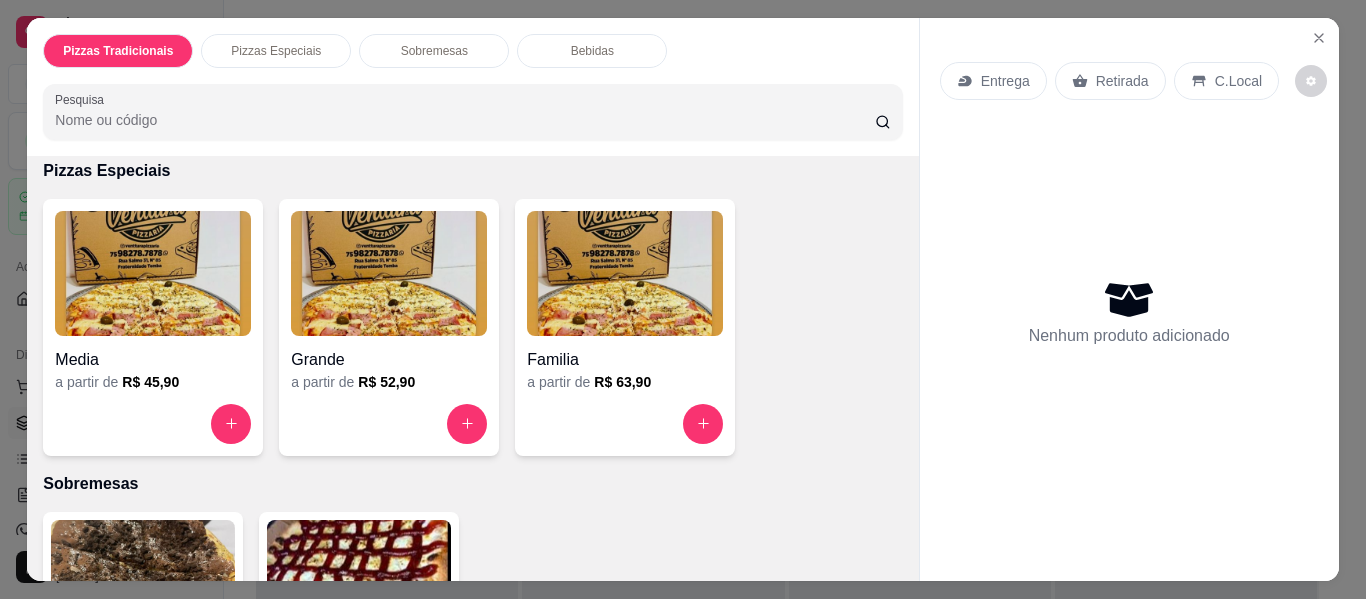 click on "Media" at bounding box center [153, 354] 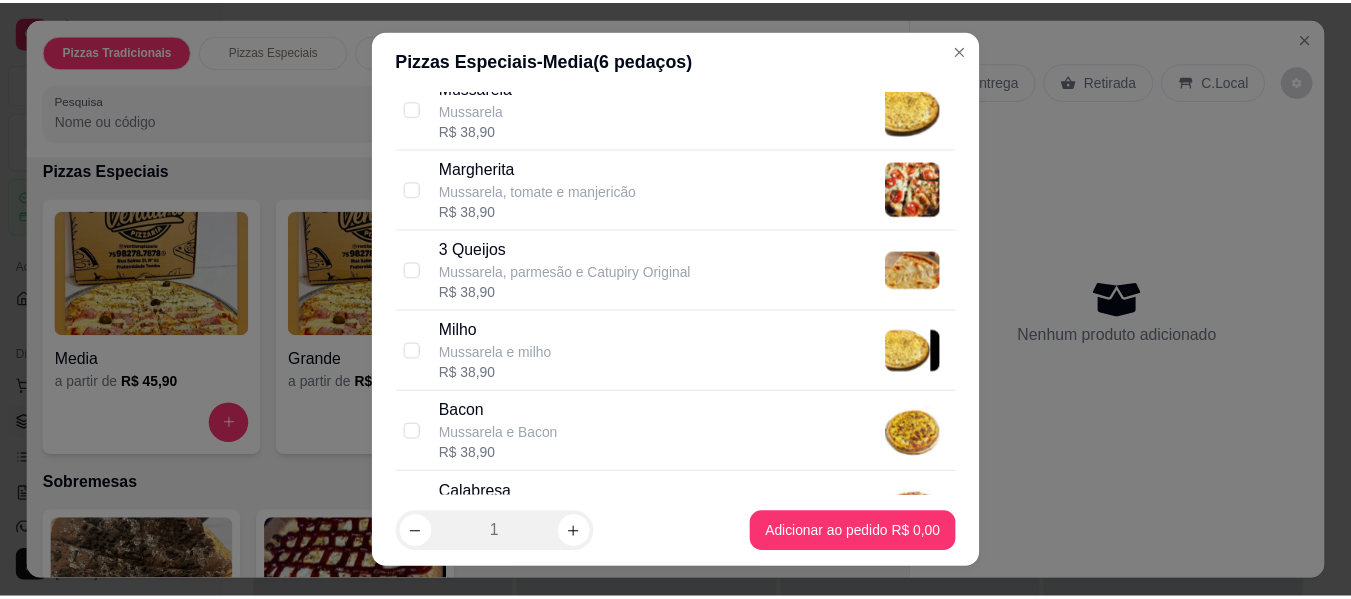 scroll, scrollTop: 1100, scrollLeft: 0, axis: vertical 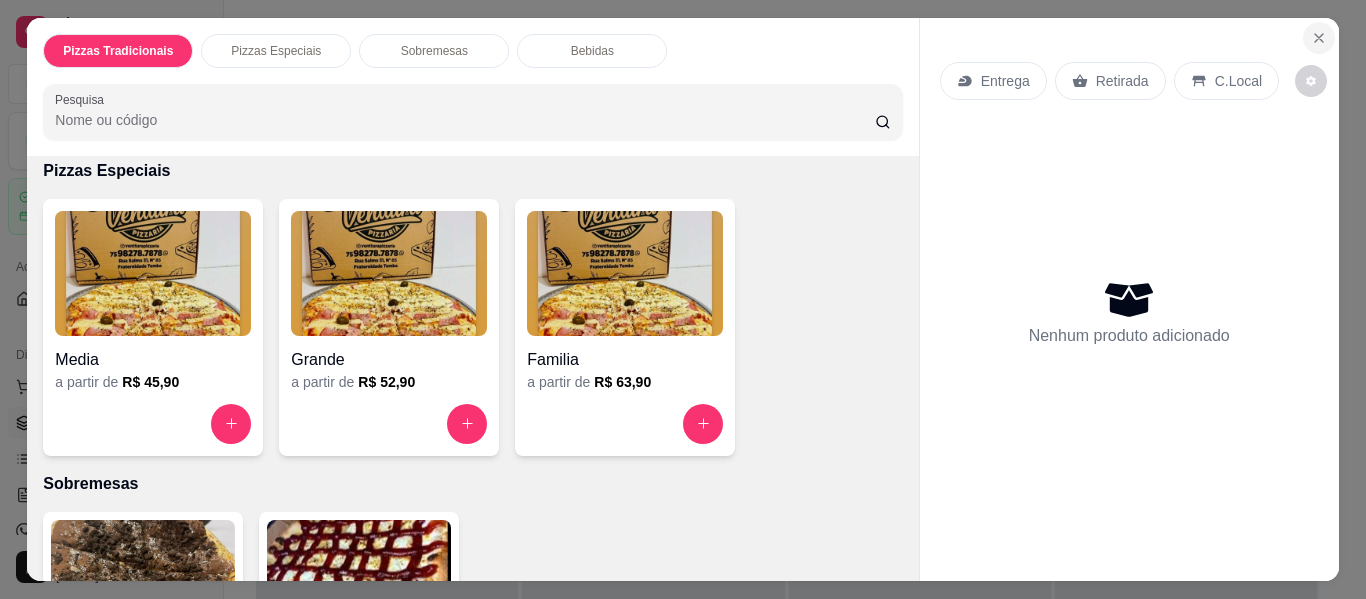 type 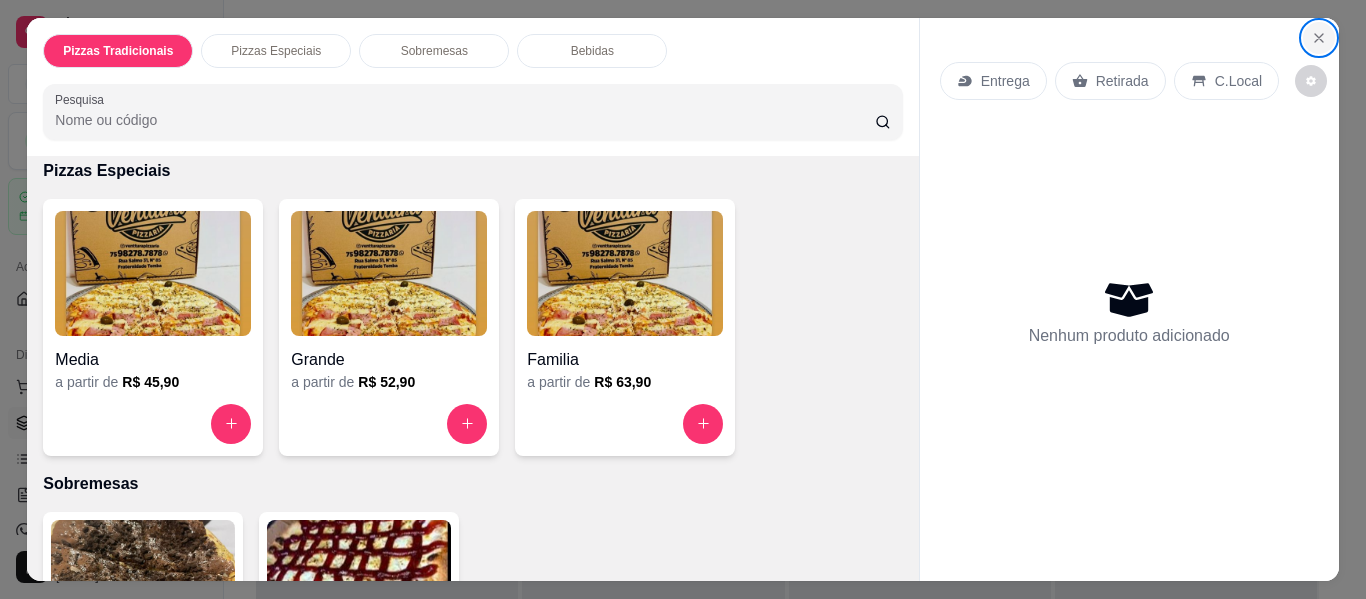 click 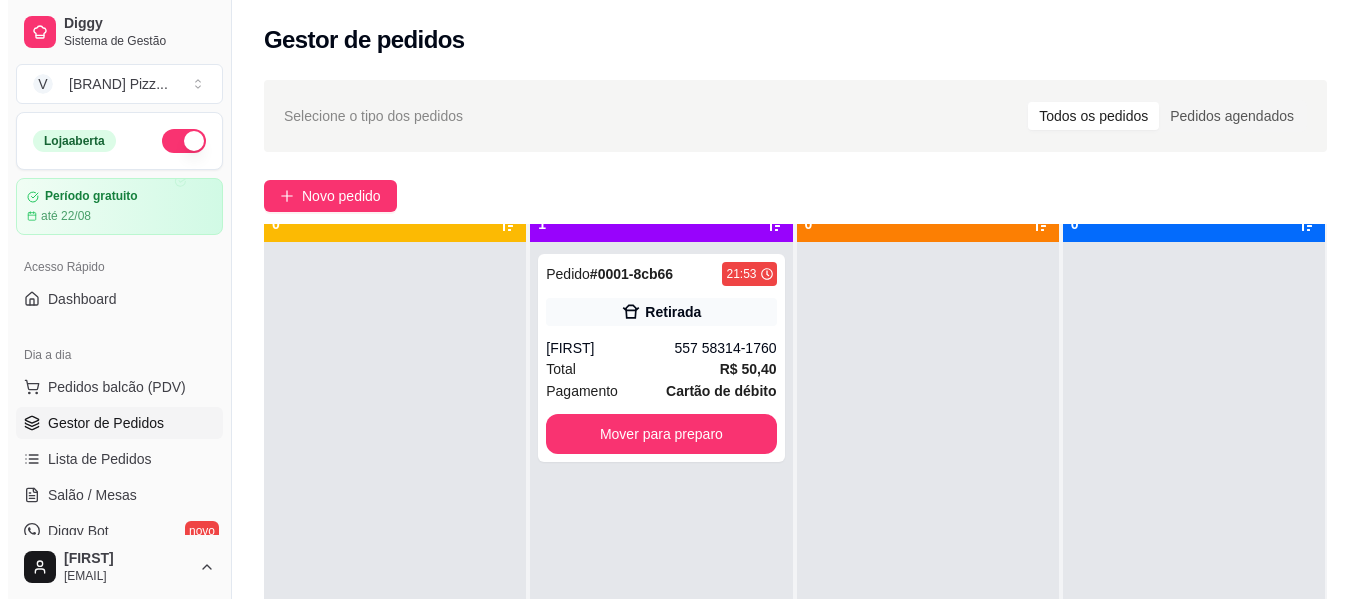 scroll, scrollTop: 56, scrollLeft: 0, axis: vertical 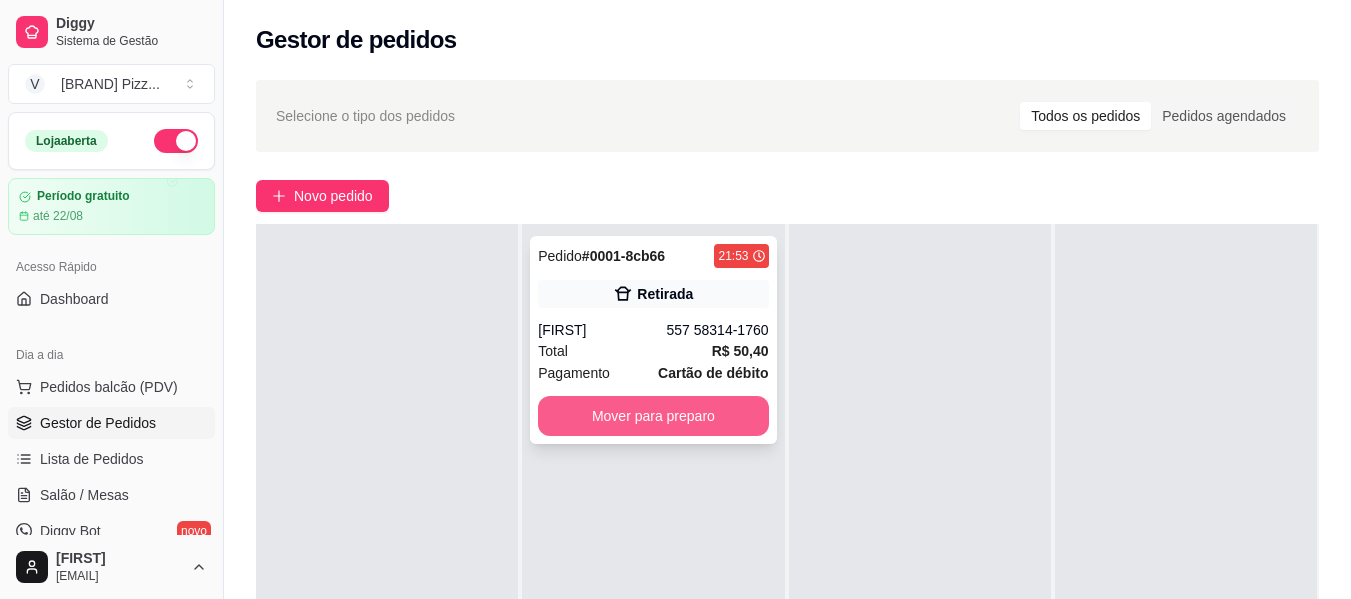 type 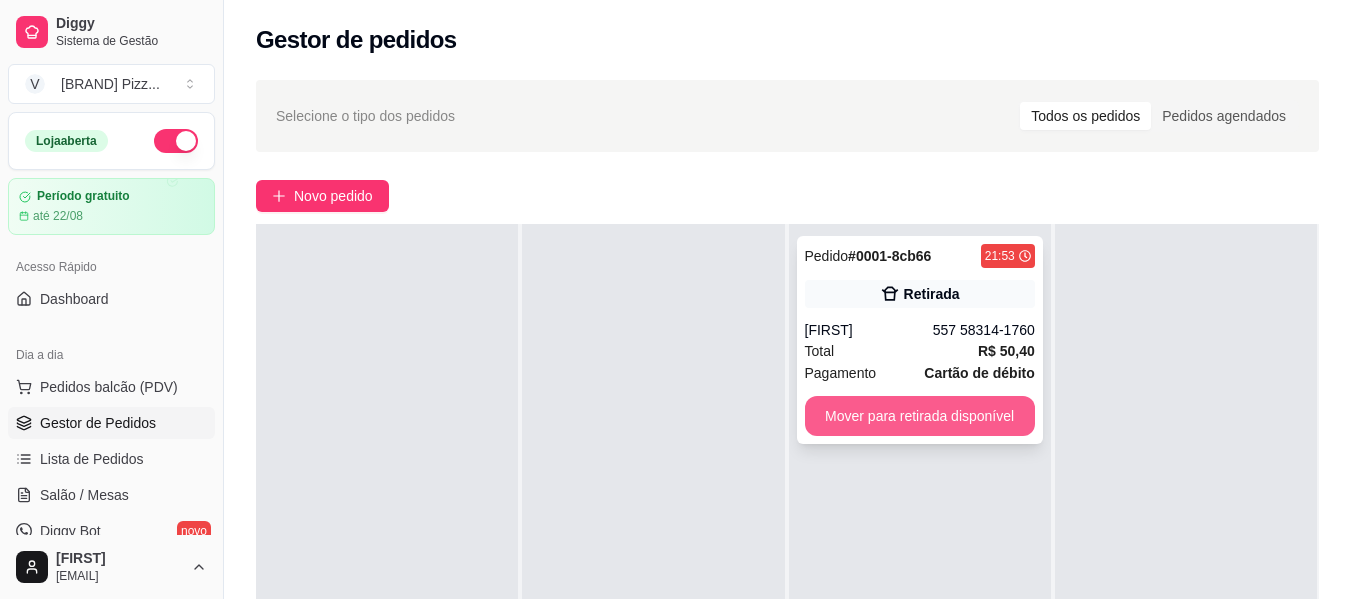 type 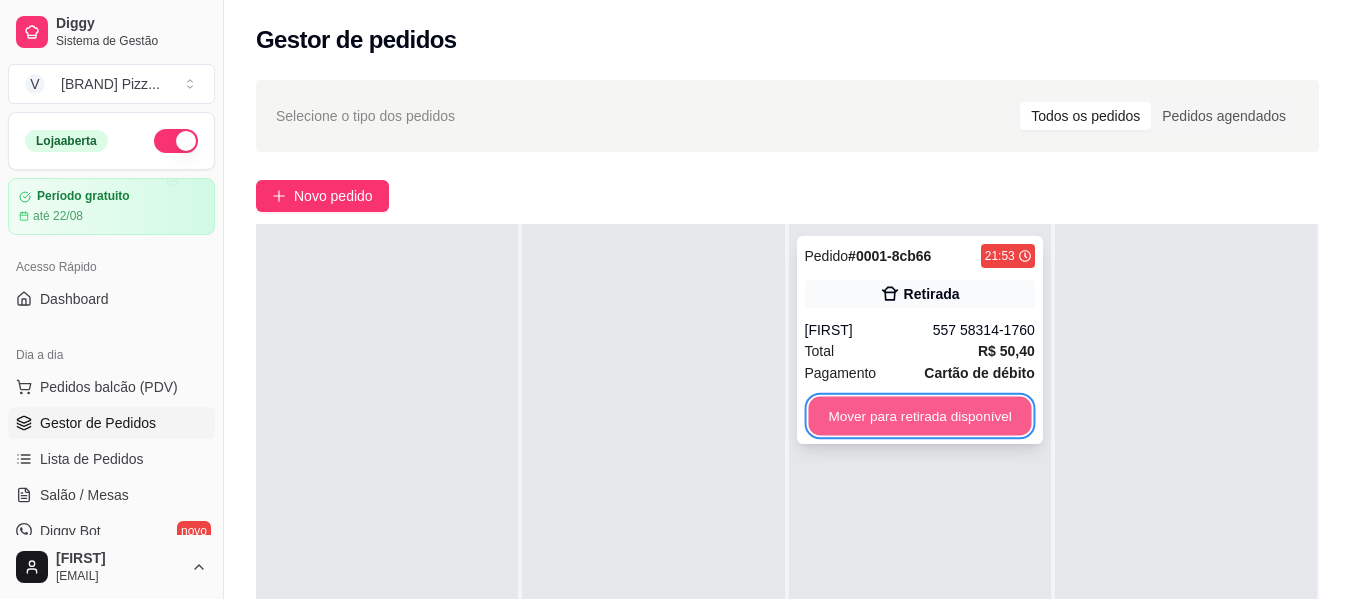 click on "Mover para retirada disponível" at bounding box center (919, 416) 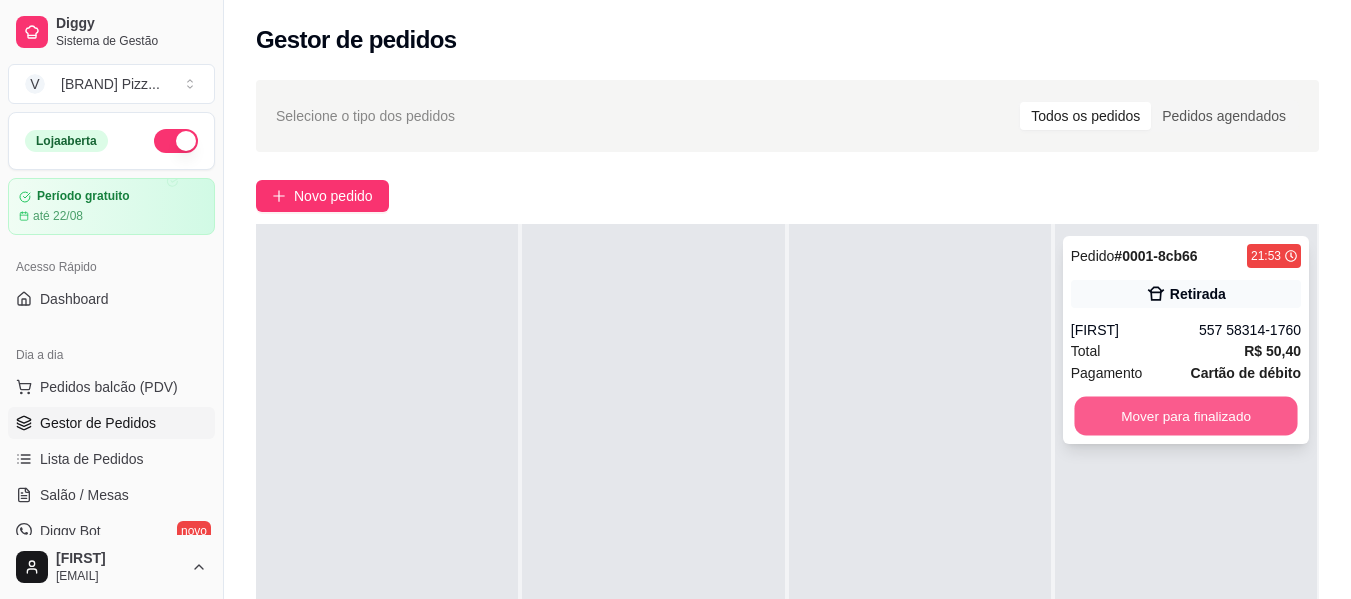 type 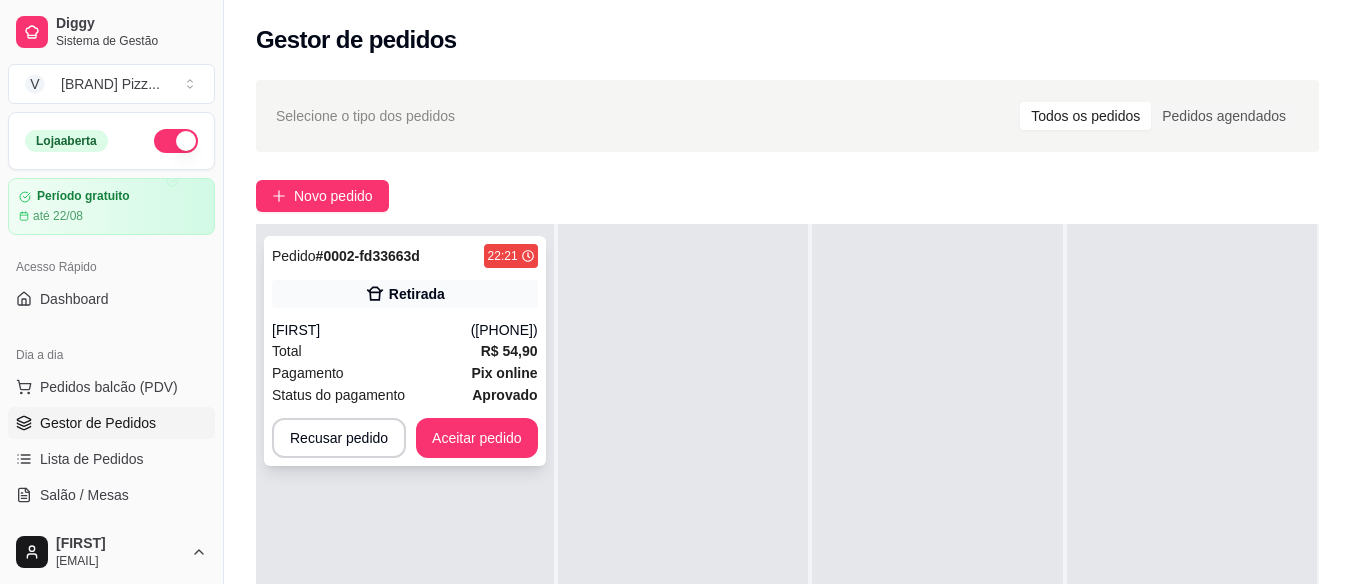 click on "Total R$ 54,90" at bounding box center (405, 351) 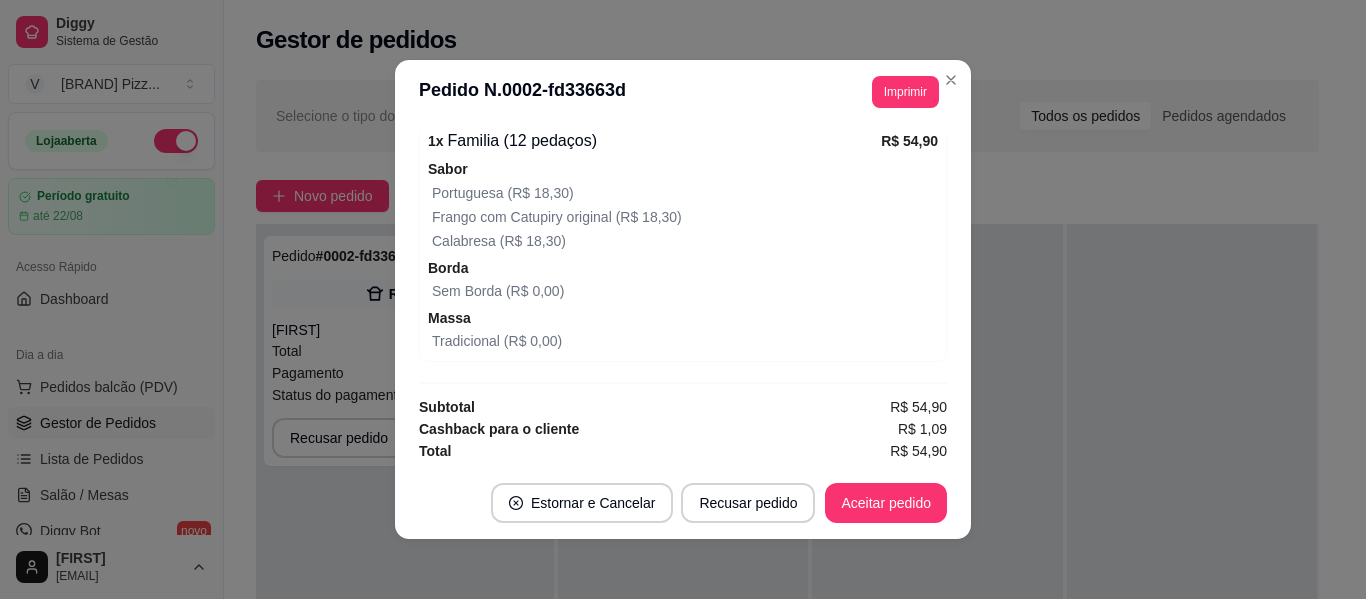 scroll, scrollTop: 516, scrollLeft: 0, axis: vertical 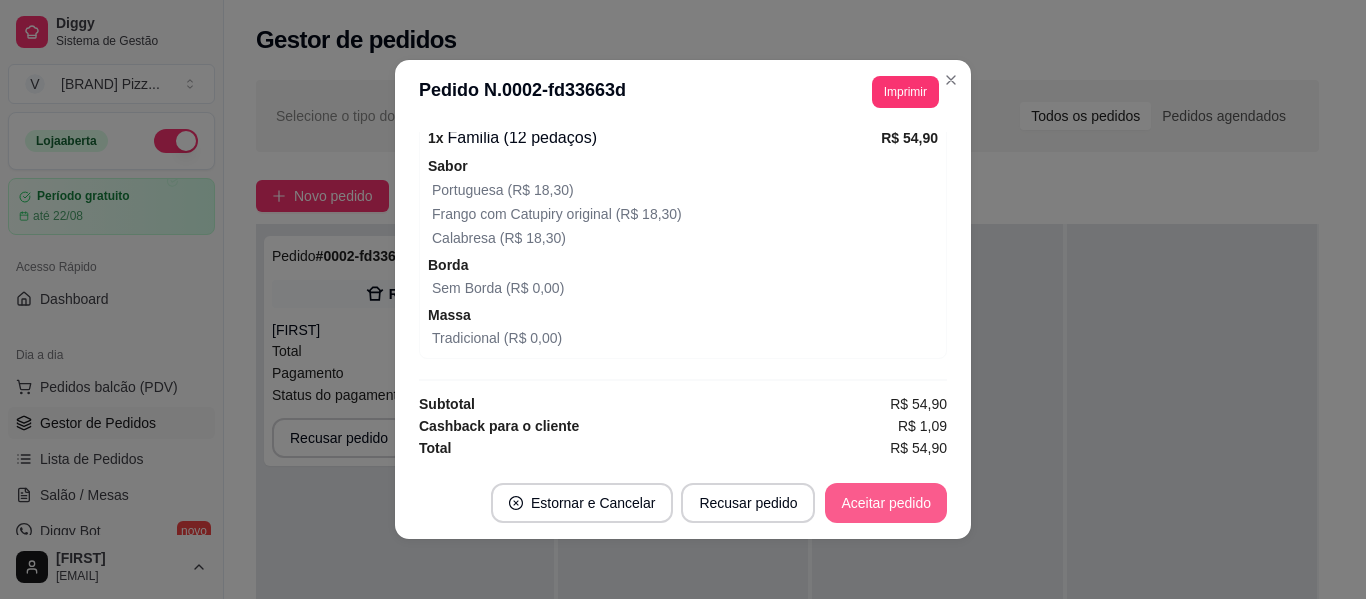 type 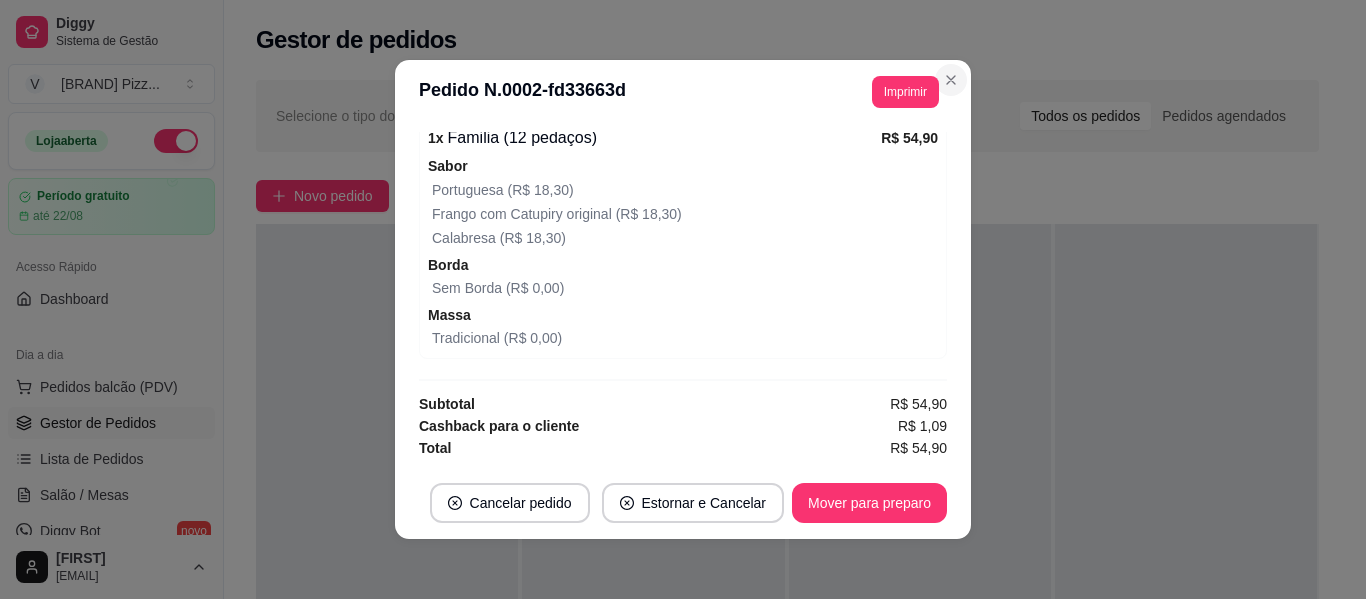 type 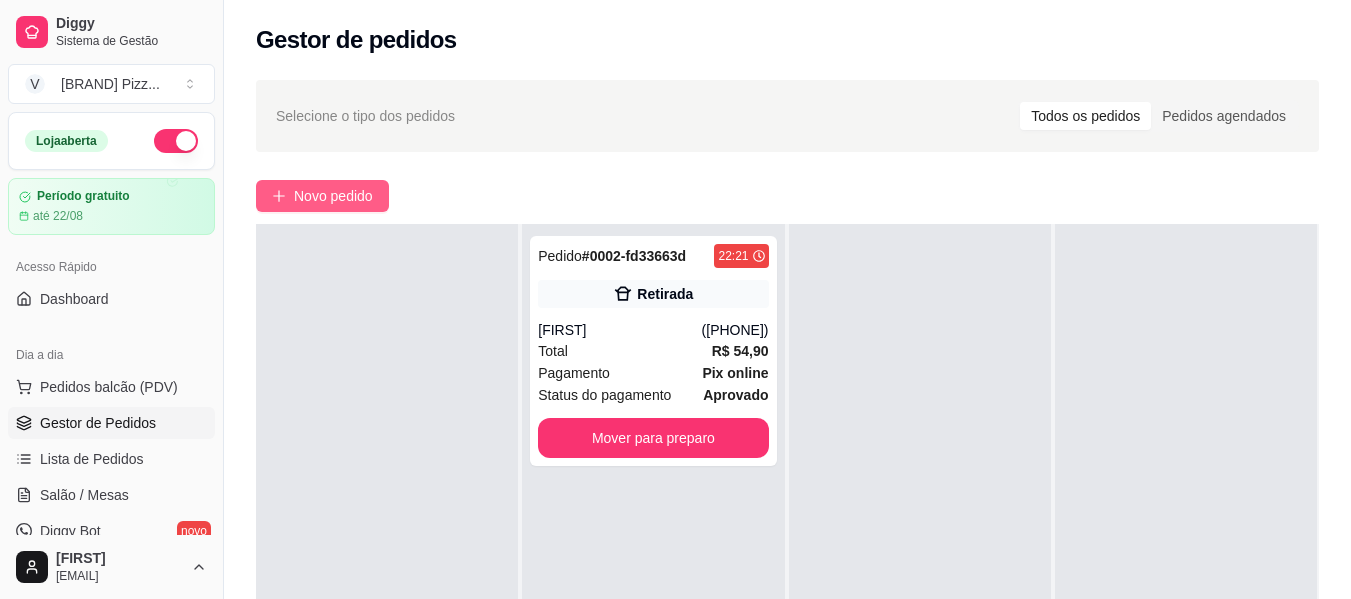 click on "Novo pedido" at bounding box center [333, 196] 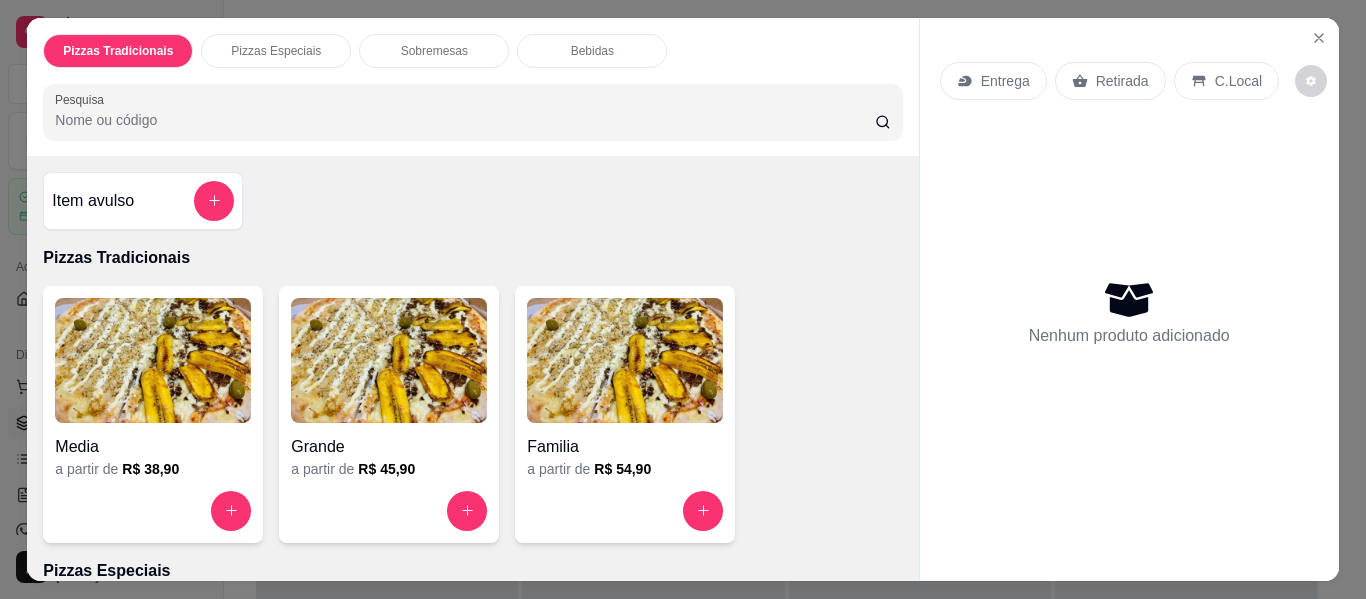 click at bounding box center [153, 360] 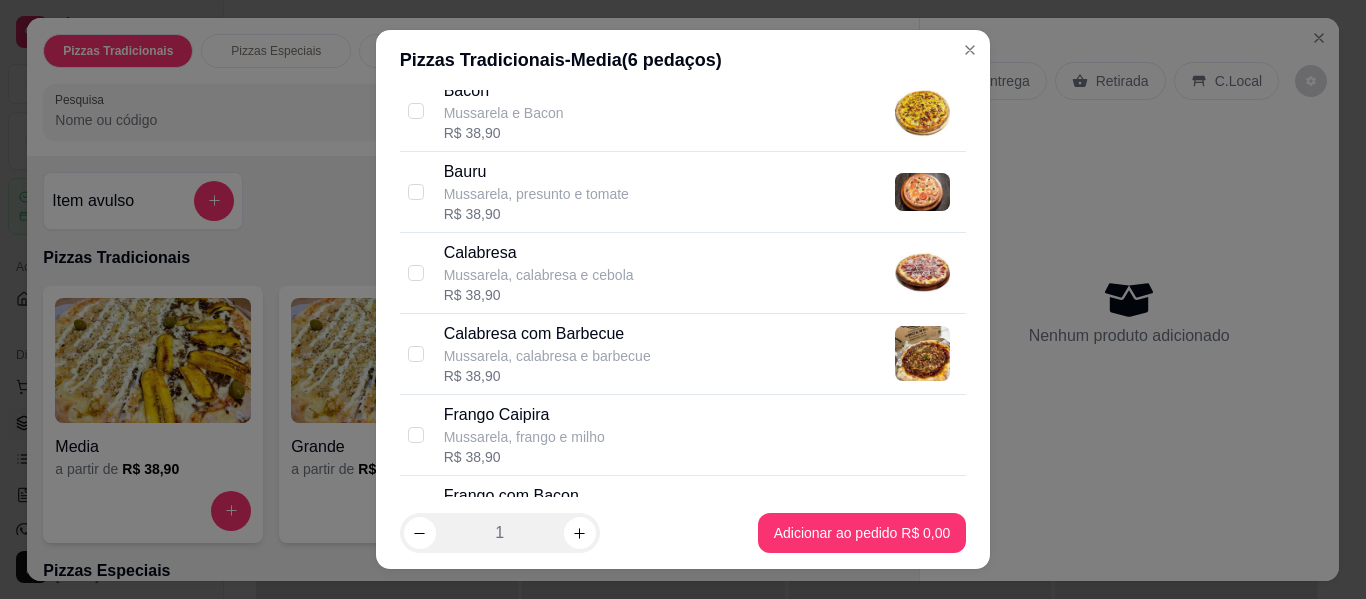 scroll, scrollTop: 300, scrollLeft: 0, axis: vertical 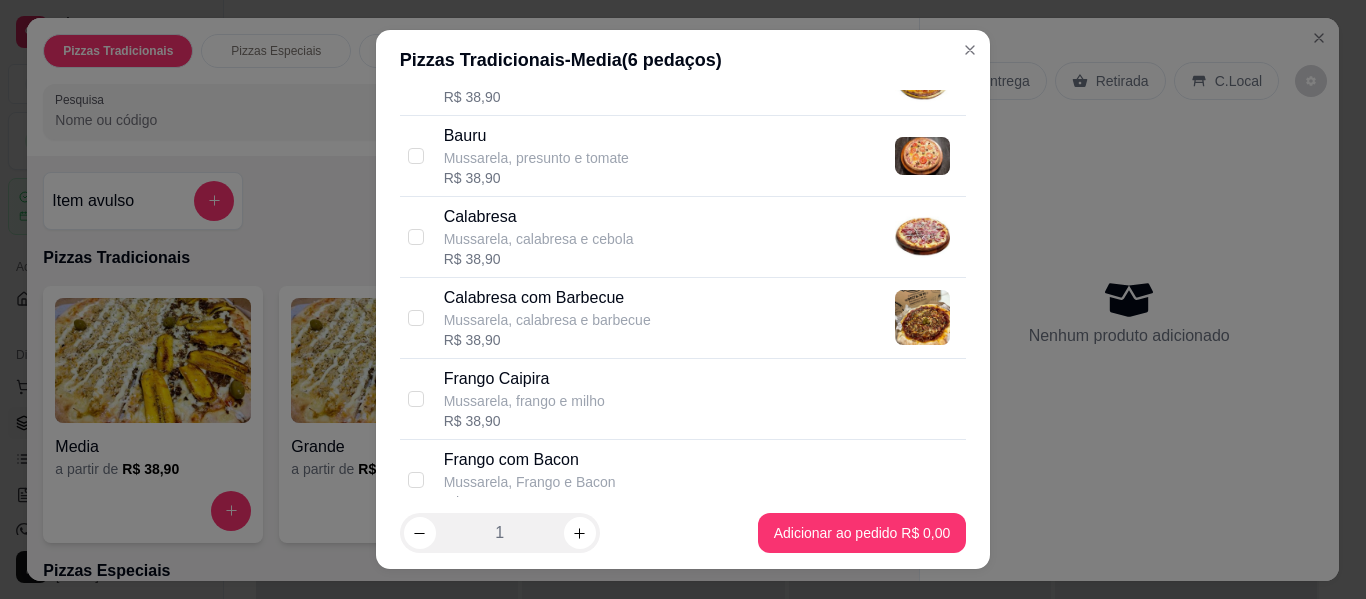 click on "Mussarela, calabresa e cebola" at bounding box center (539, 239) 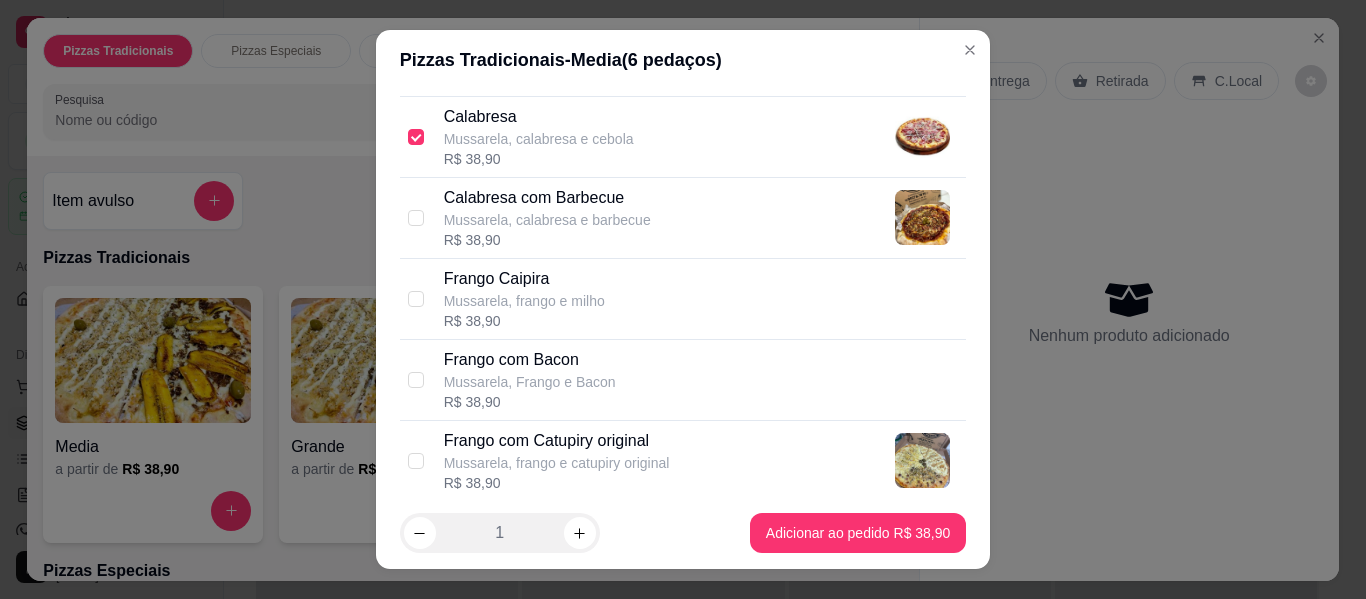 scroll, scrollTop: 500, scrollLeft: 0, axis: vertical 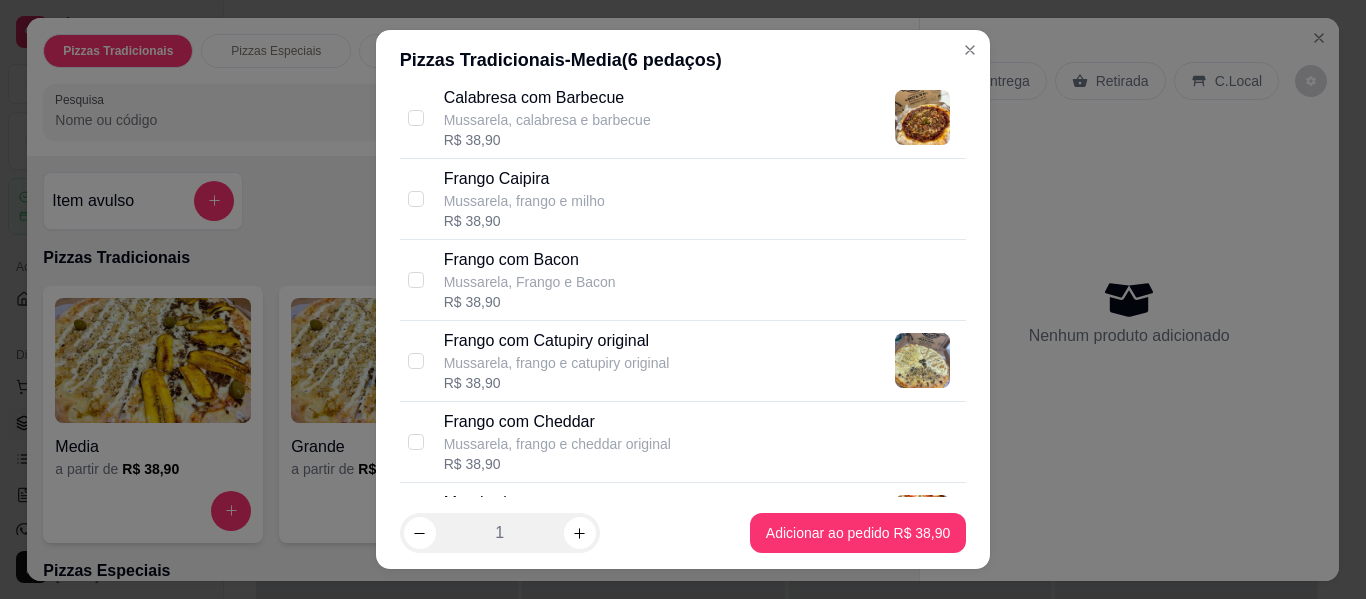 click on "Mussarela, frango e catupiry original" at bounding box center (557, 363) 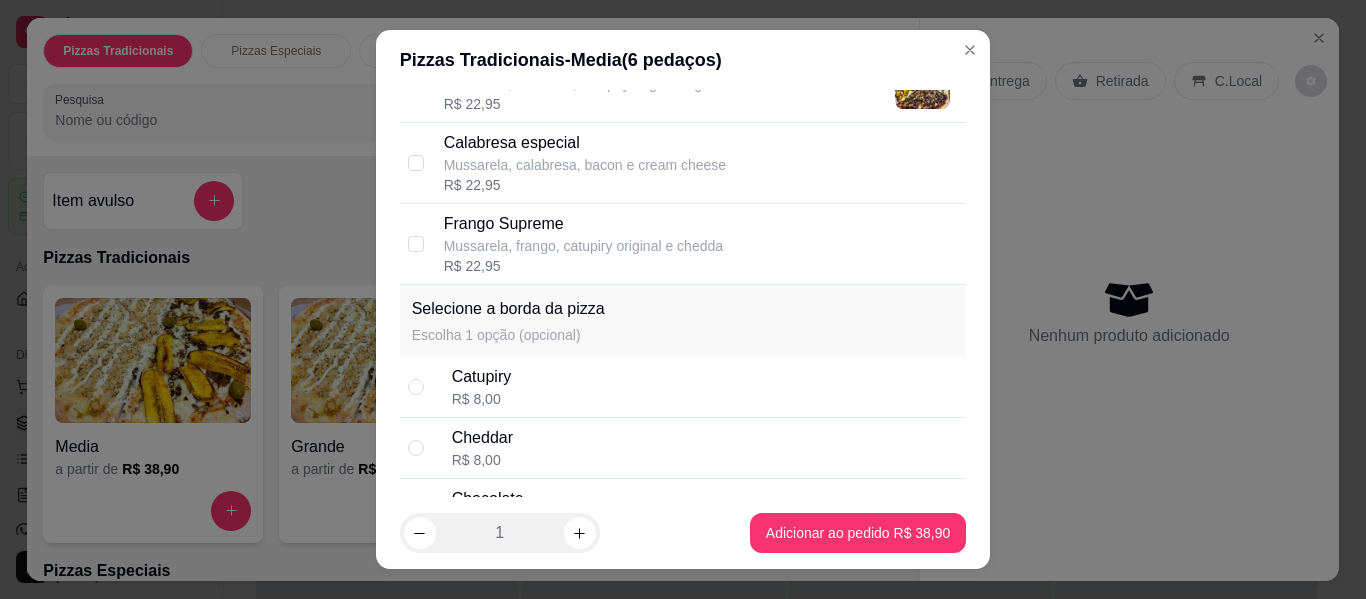 scroll, scrollTop: 2100, scrollLeft: 0, axis: vertical 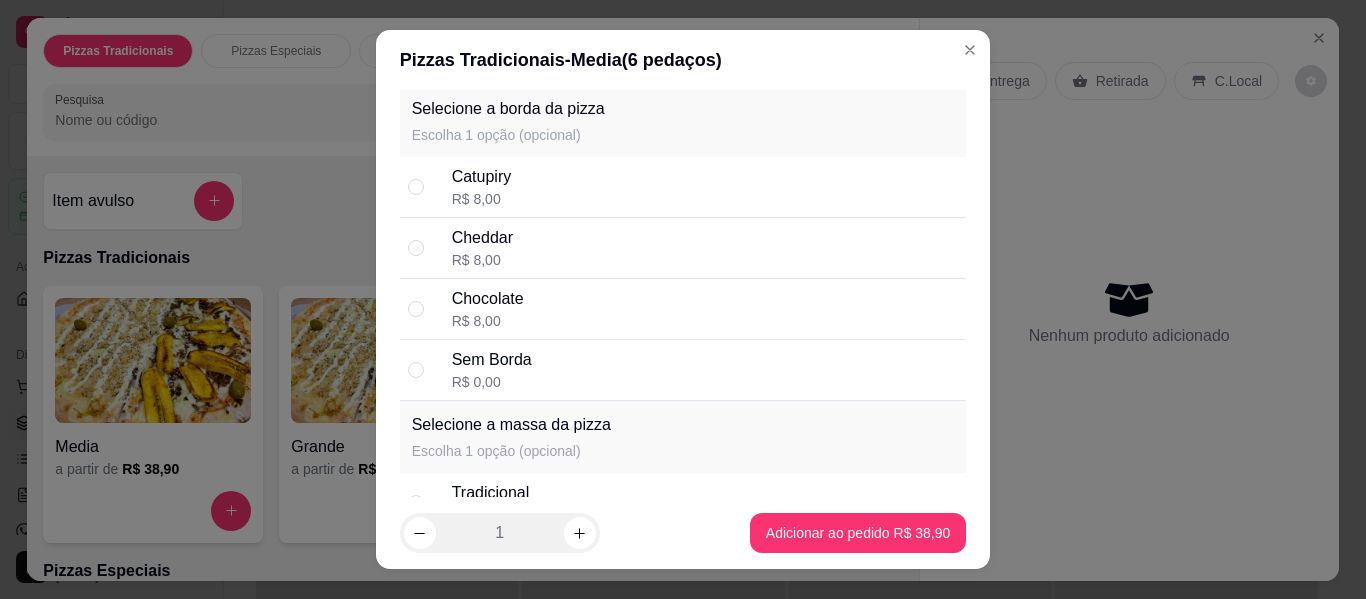 click on "Sem Borda R$ 0,00" at bounding box center (705, 370) 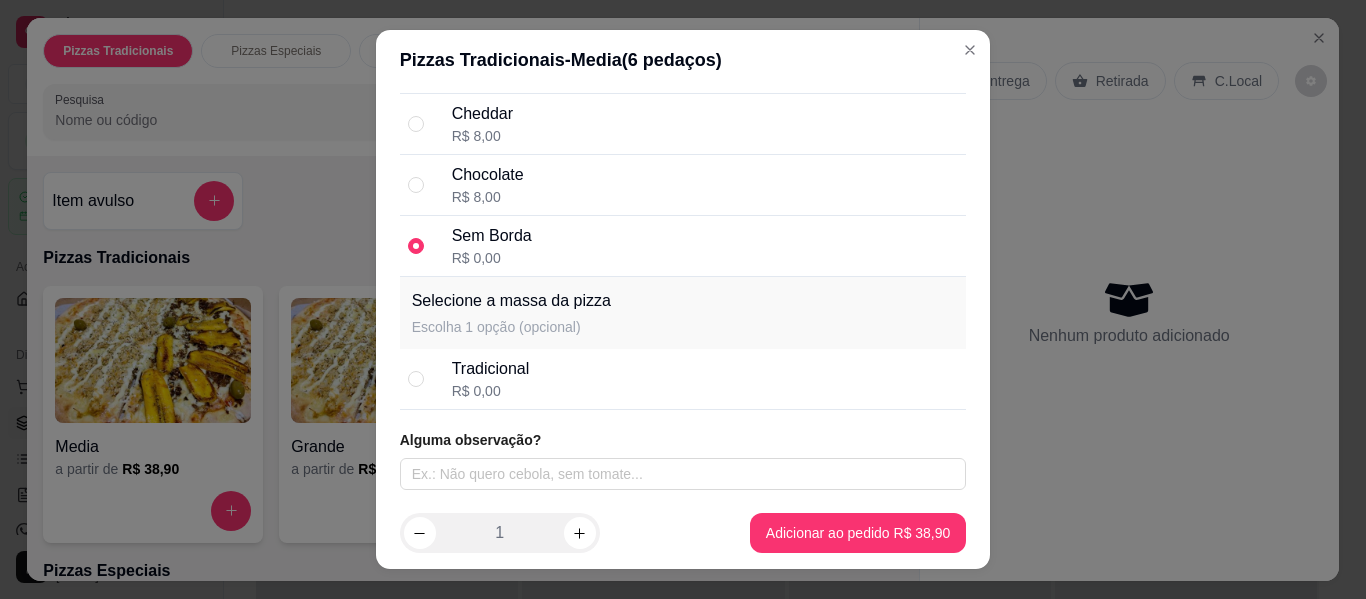 scroll, scrollTop: 2225, scrollLeft: 0, axis: vertical 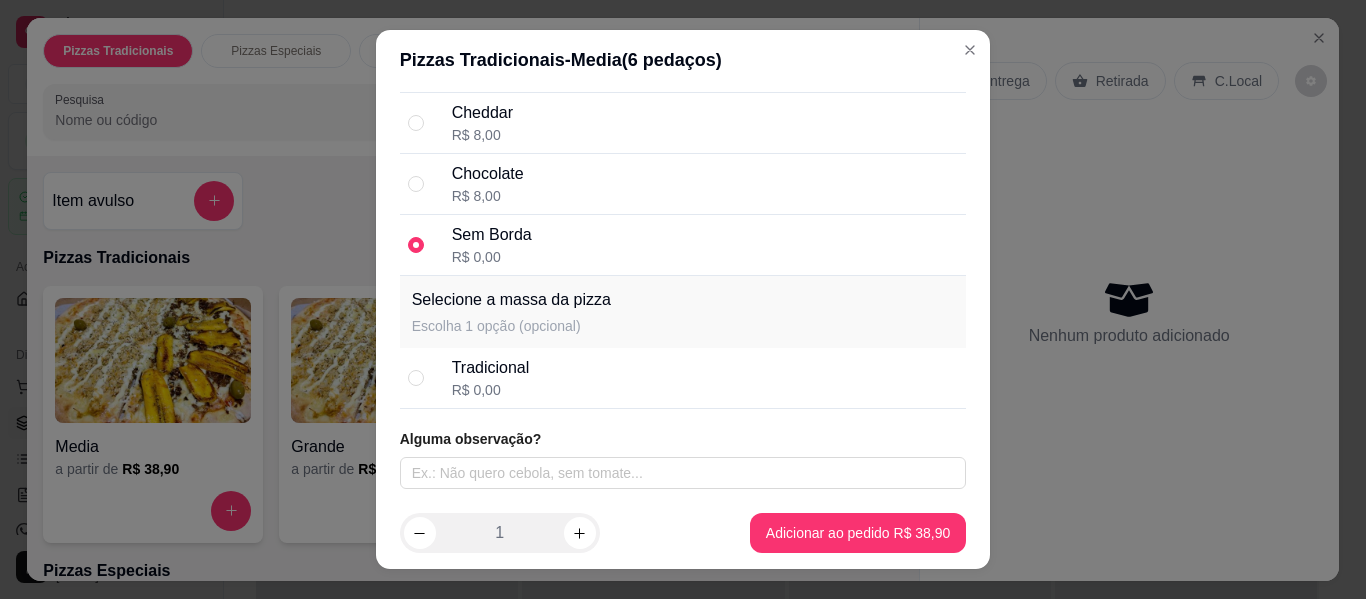 click on "Tradicional R$ 0,00" at bounding box center (683, 378) 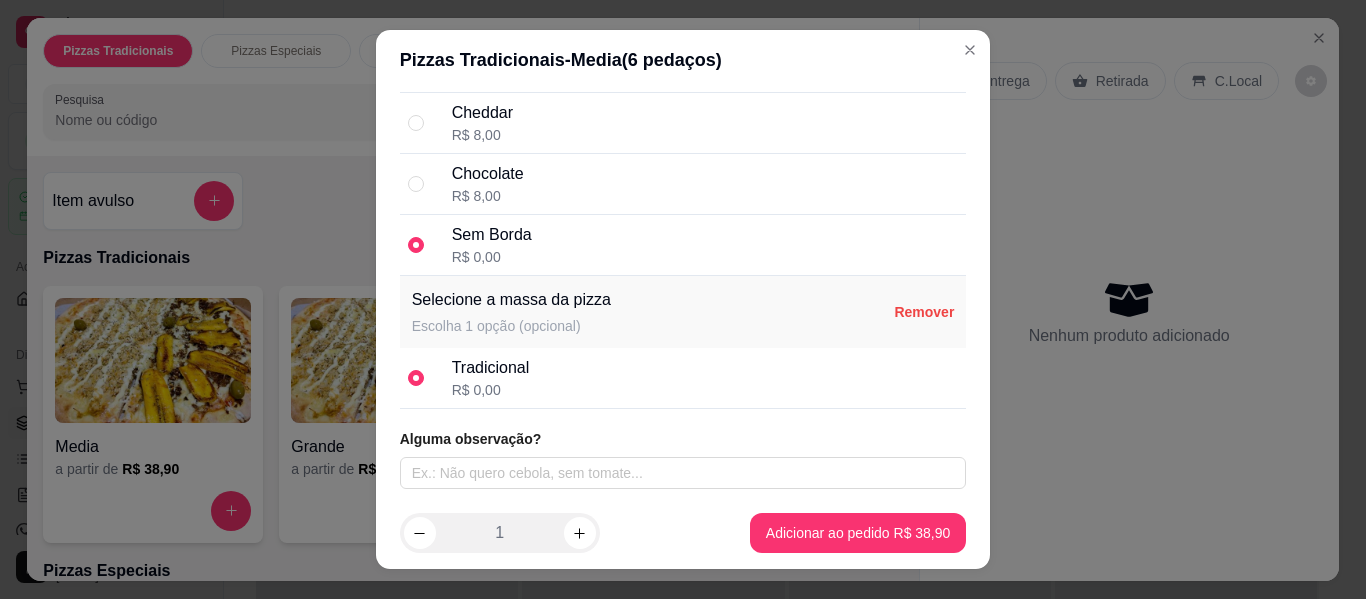 scroll, scrollTop: 34, scrollLeft: 0, axis: vertical 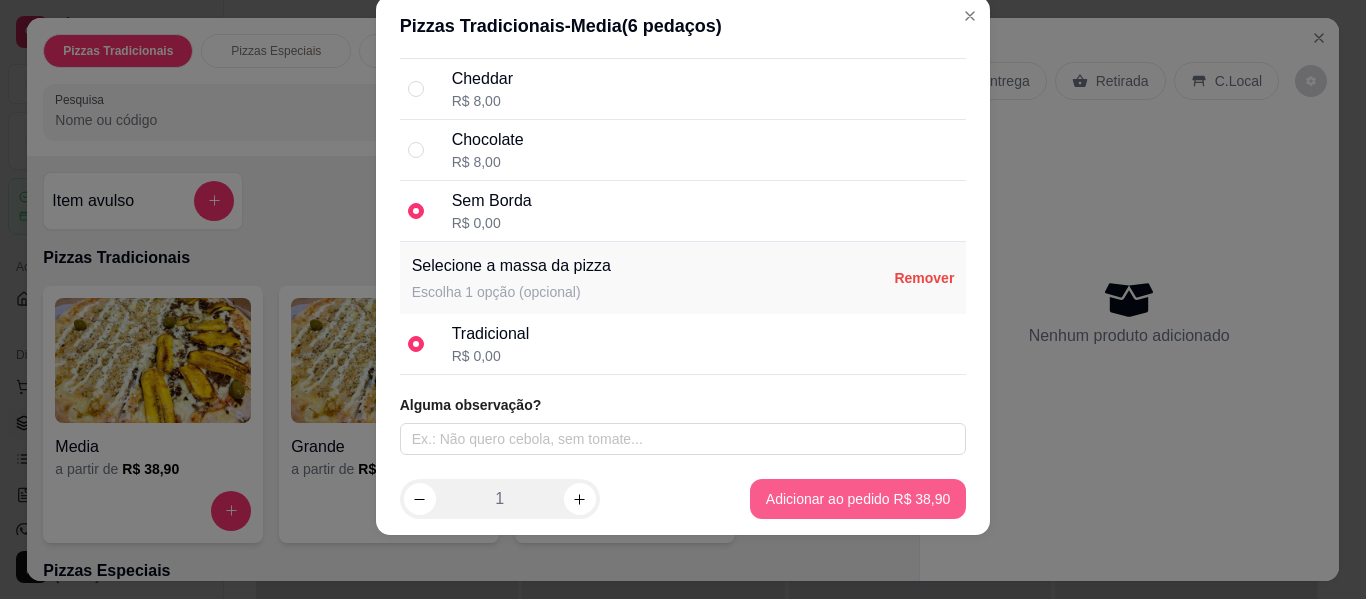 type 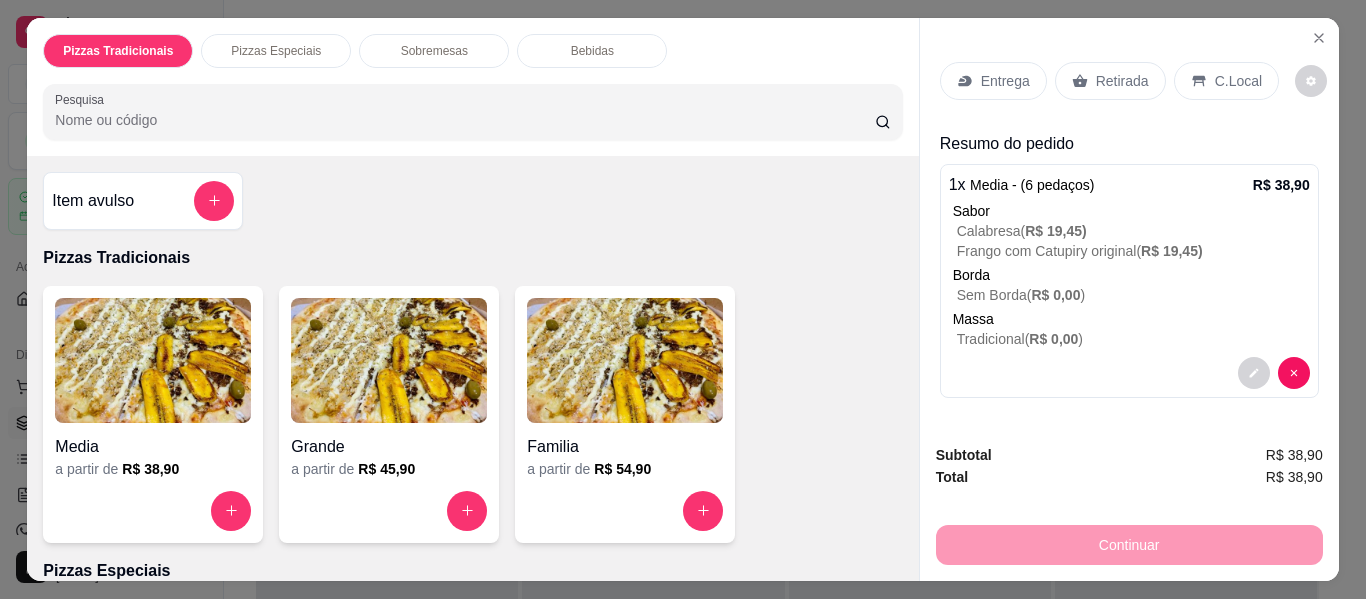 click on "Entrega" at bounding box center (1005, 81) 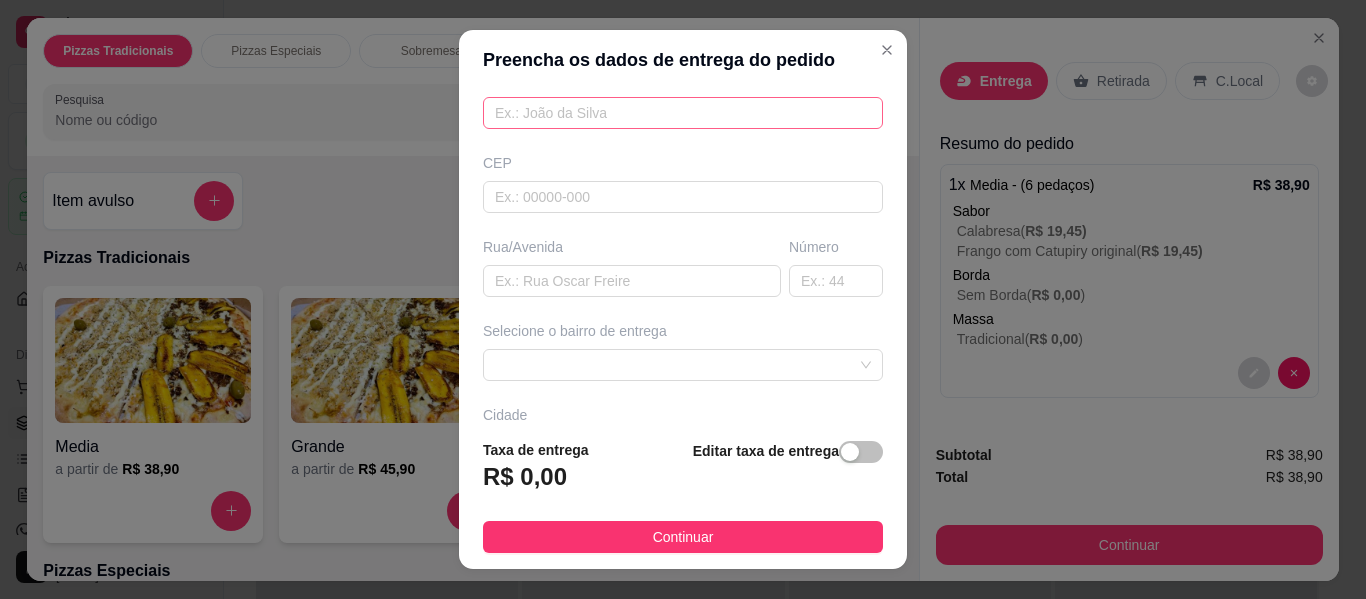 scroll, scrollTop: 200, scrollLeft: 0, axis: vertical 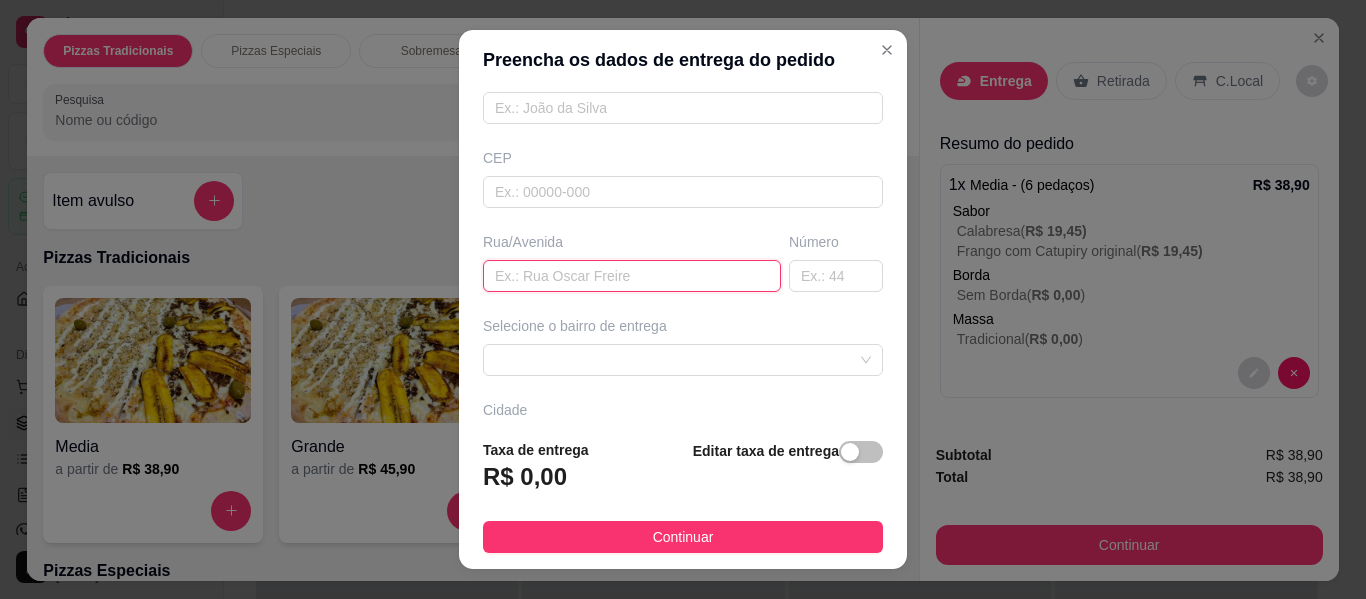 click at bounding box center (632, 276) 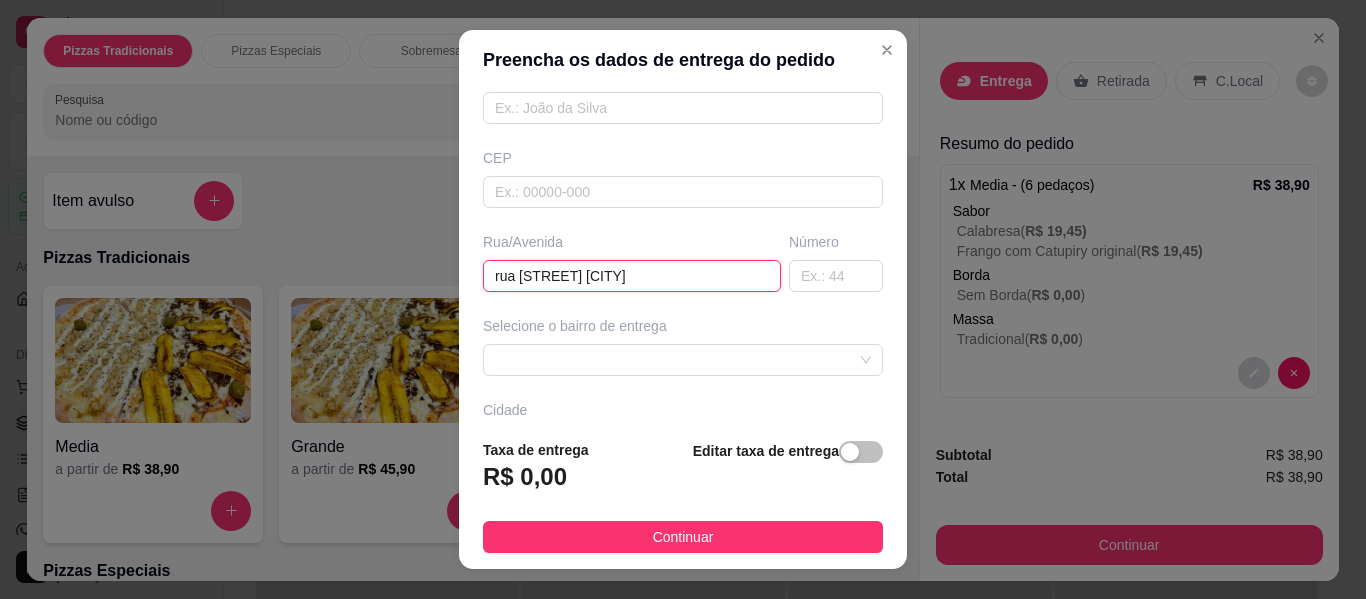 type on "rua [STREET] [CITY]" 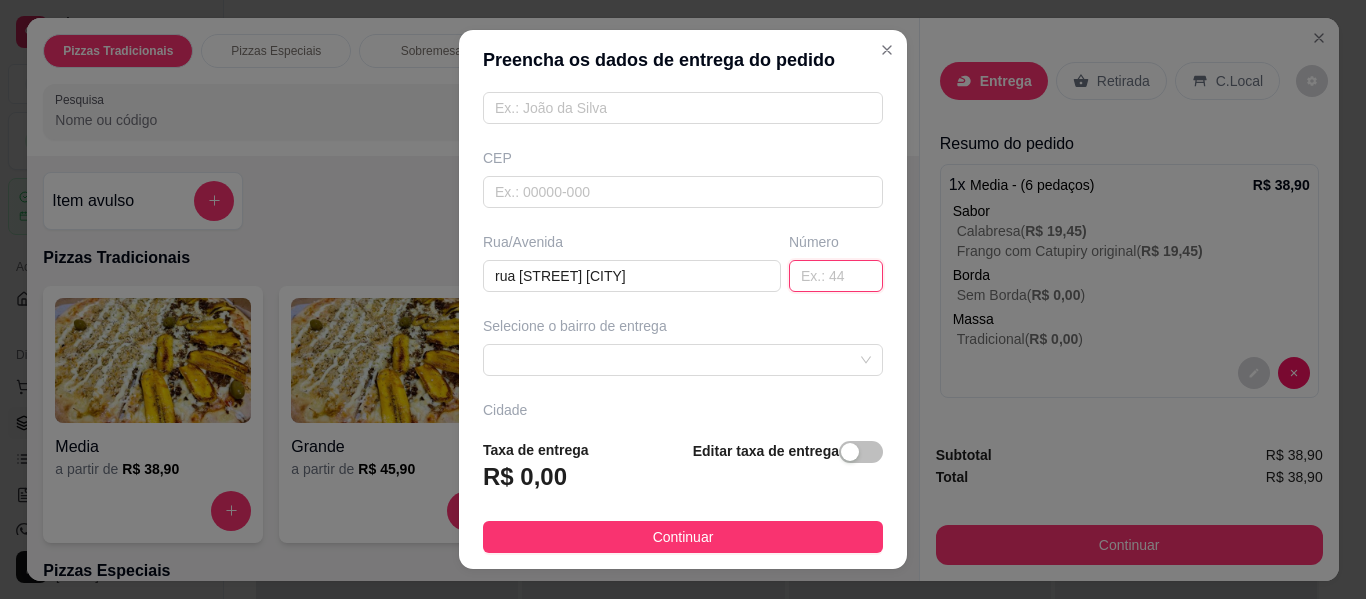click at bounding box center [836, 276] 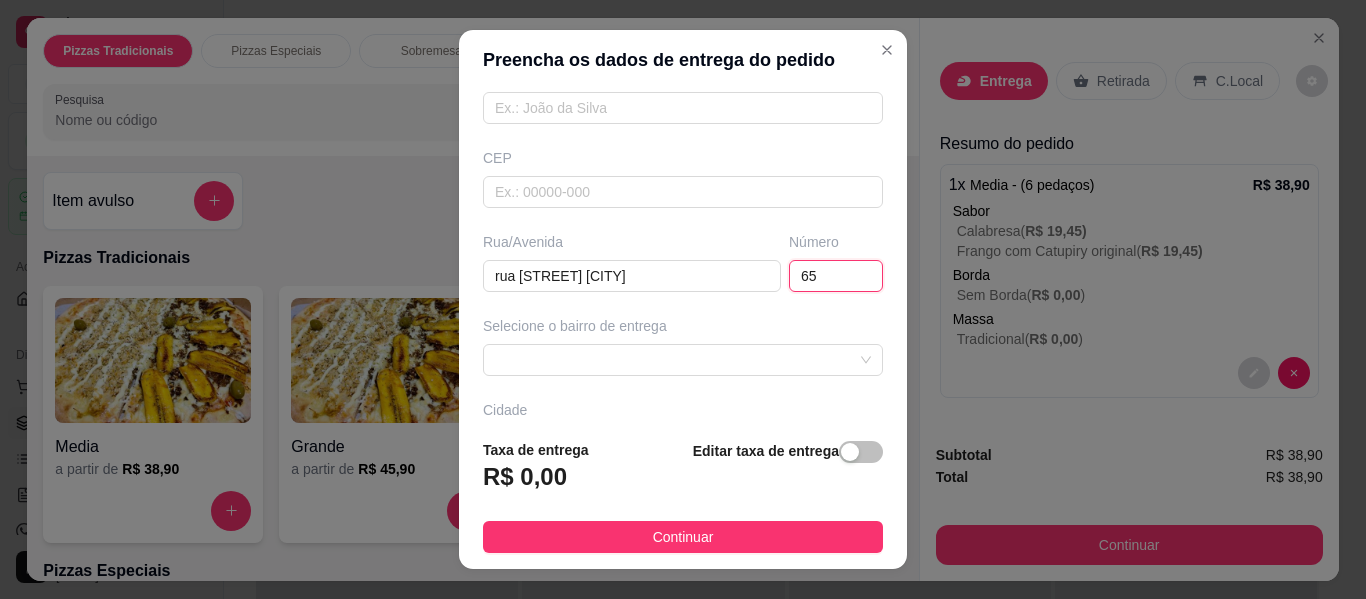 type on "65" 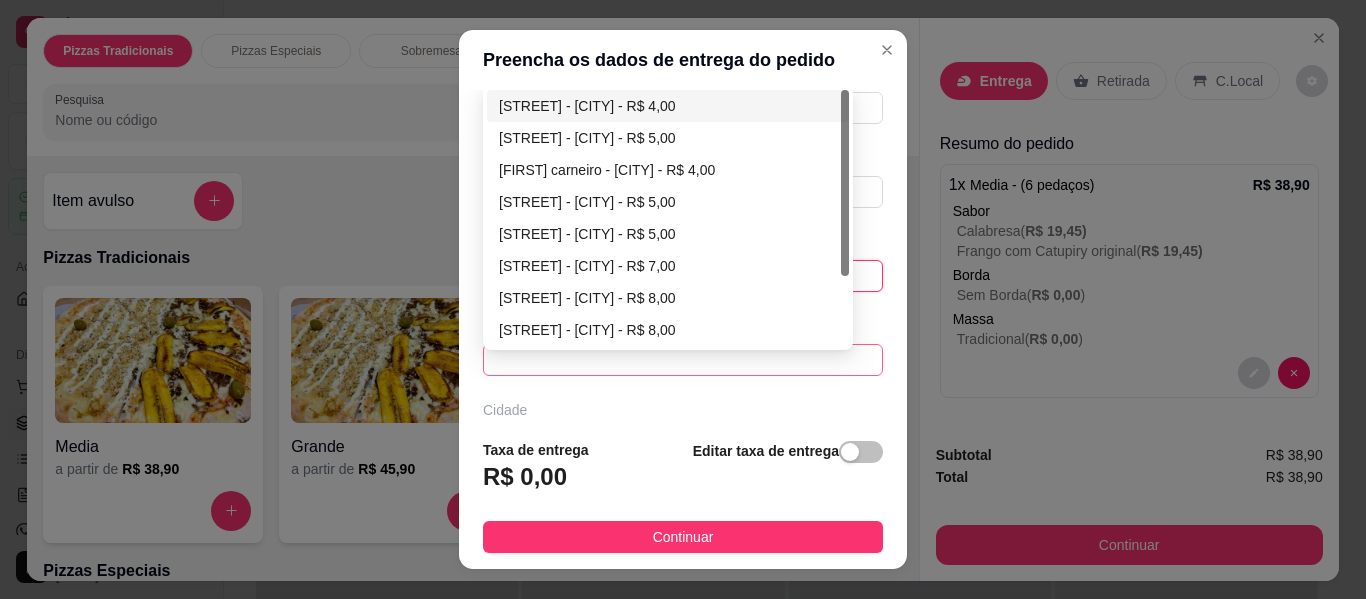 click at bounding box center [683, 360] 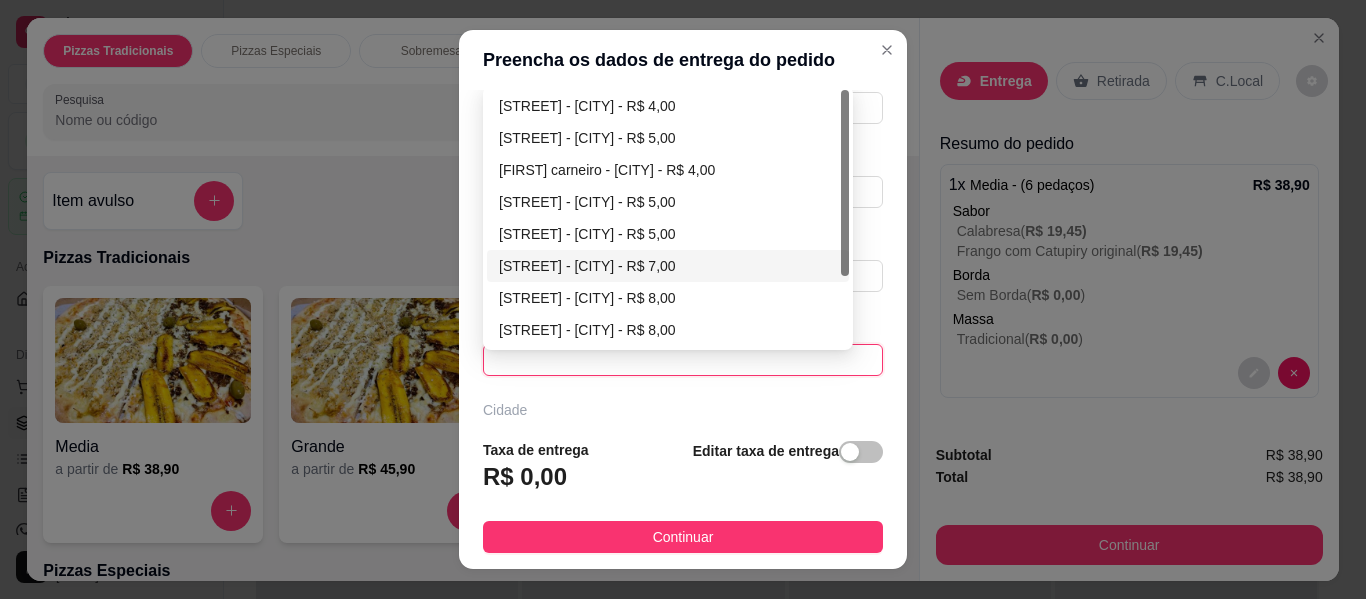 click on "[STREET] - [CITY] - R$ 7,00" at bounding box center [668, 266] 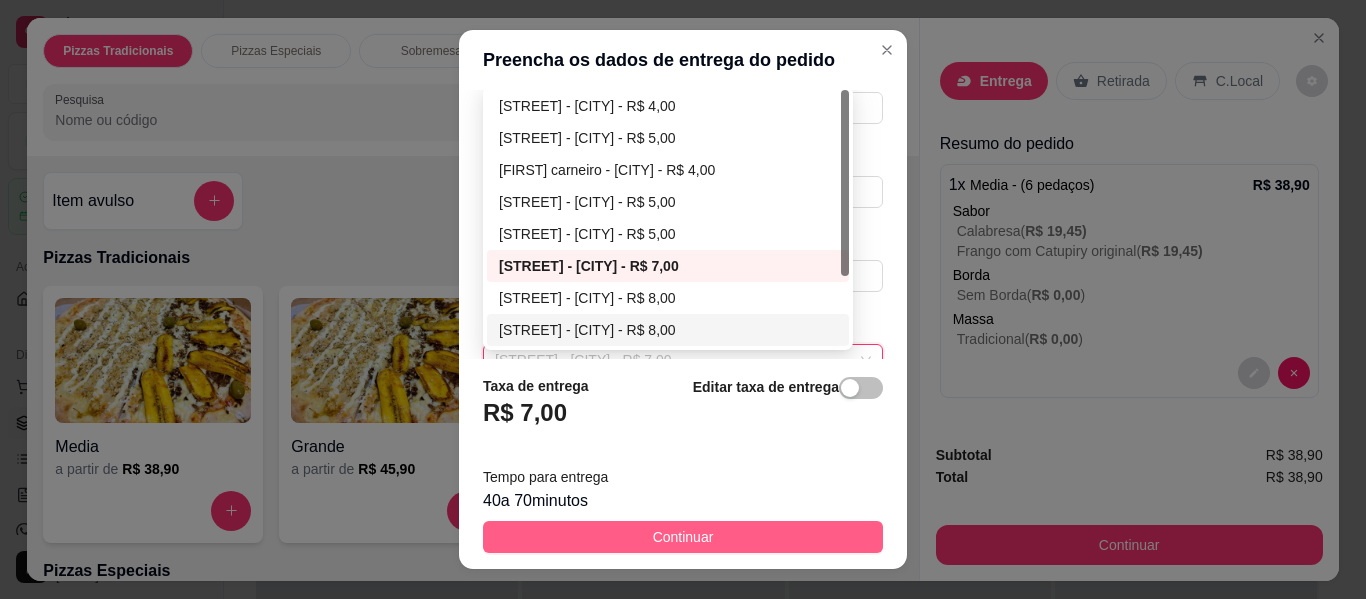 type 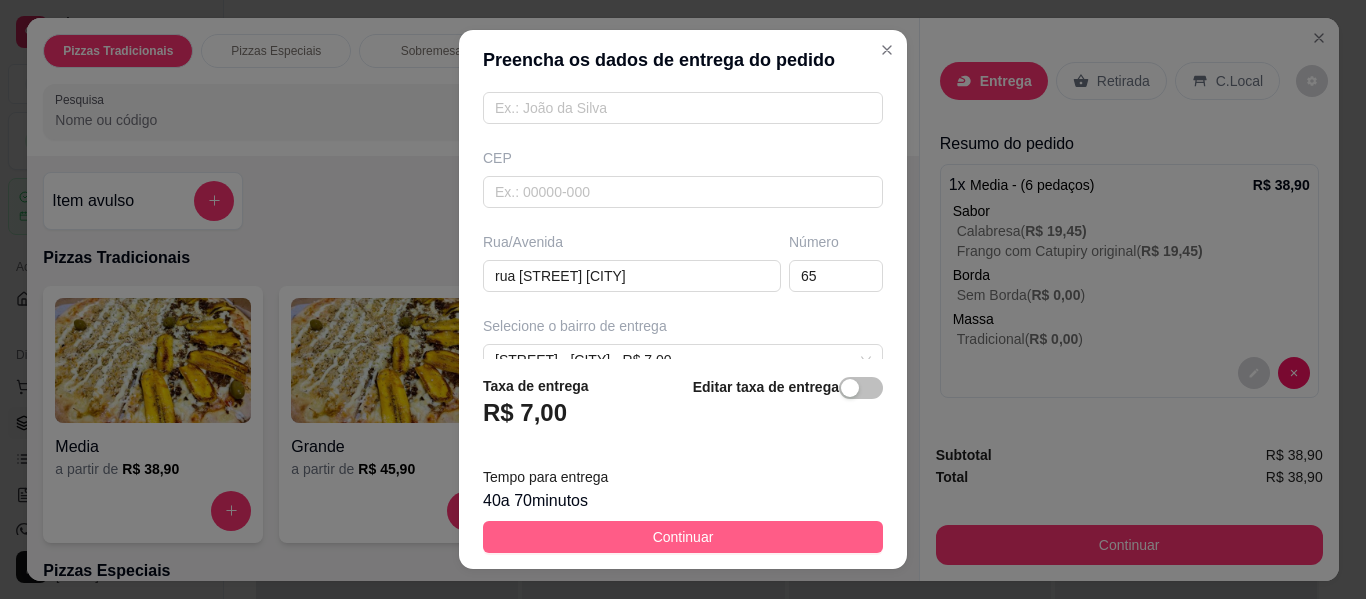 click on "Continuar" at bounding box center [683, 537] 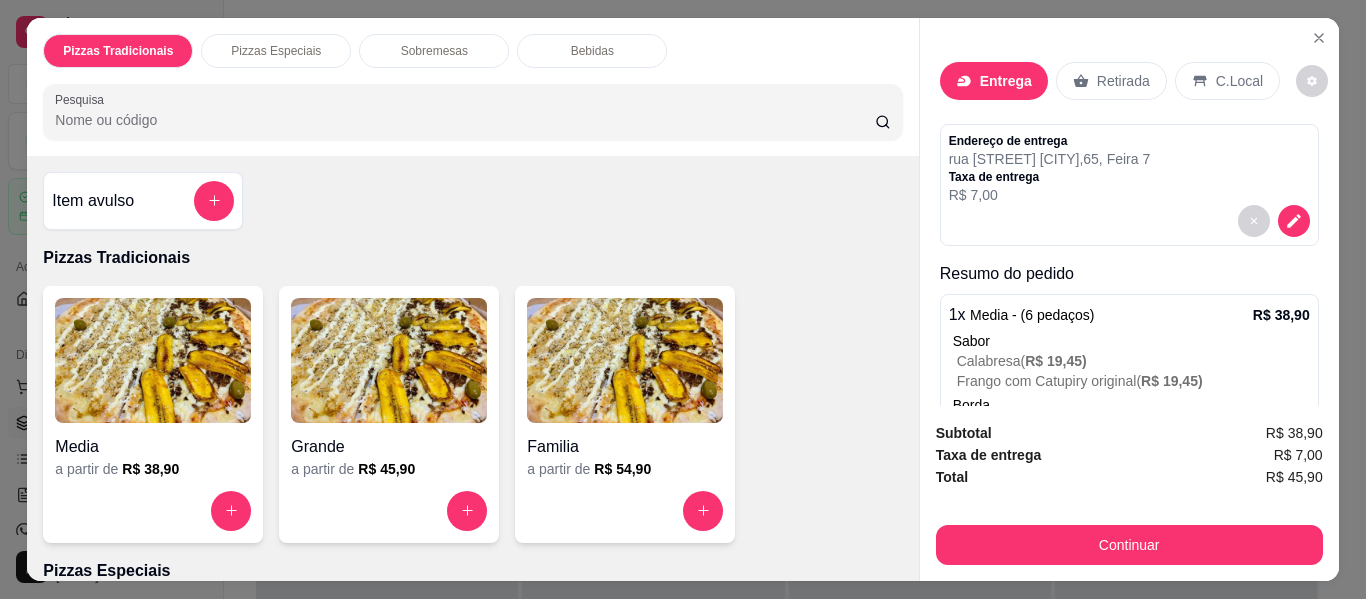 scroll, scrollTop: 149, scrollLeft: 0, axis: vertical 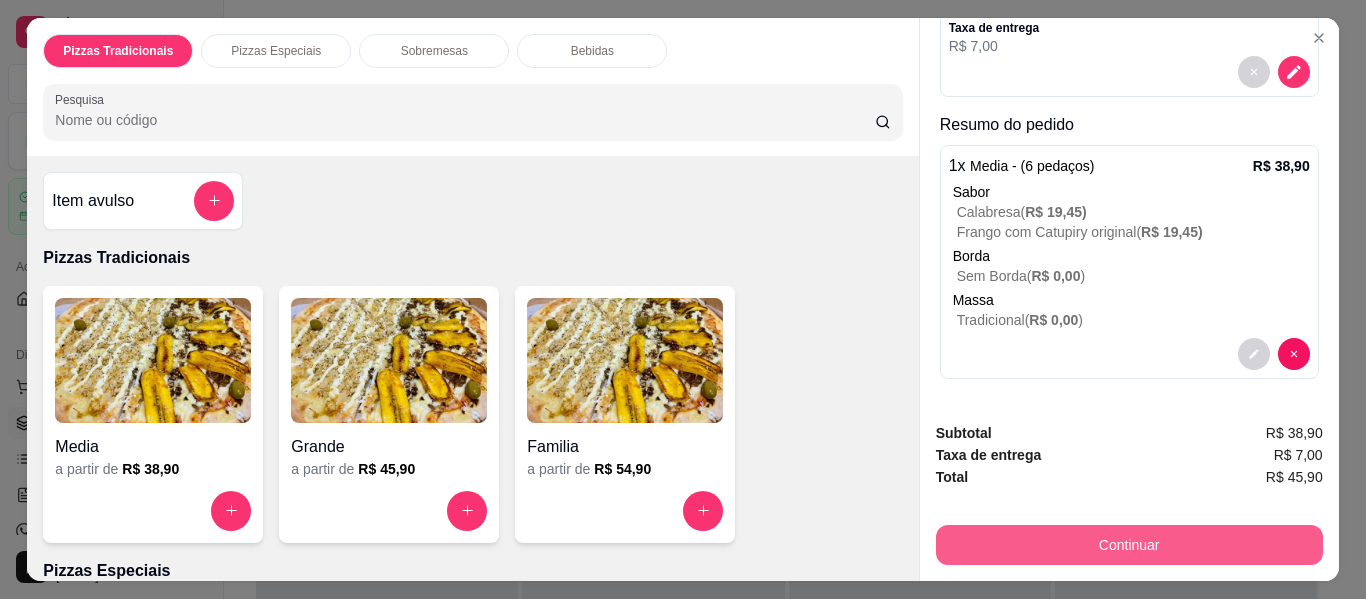 type 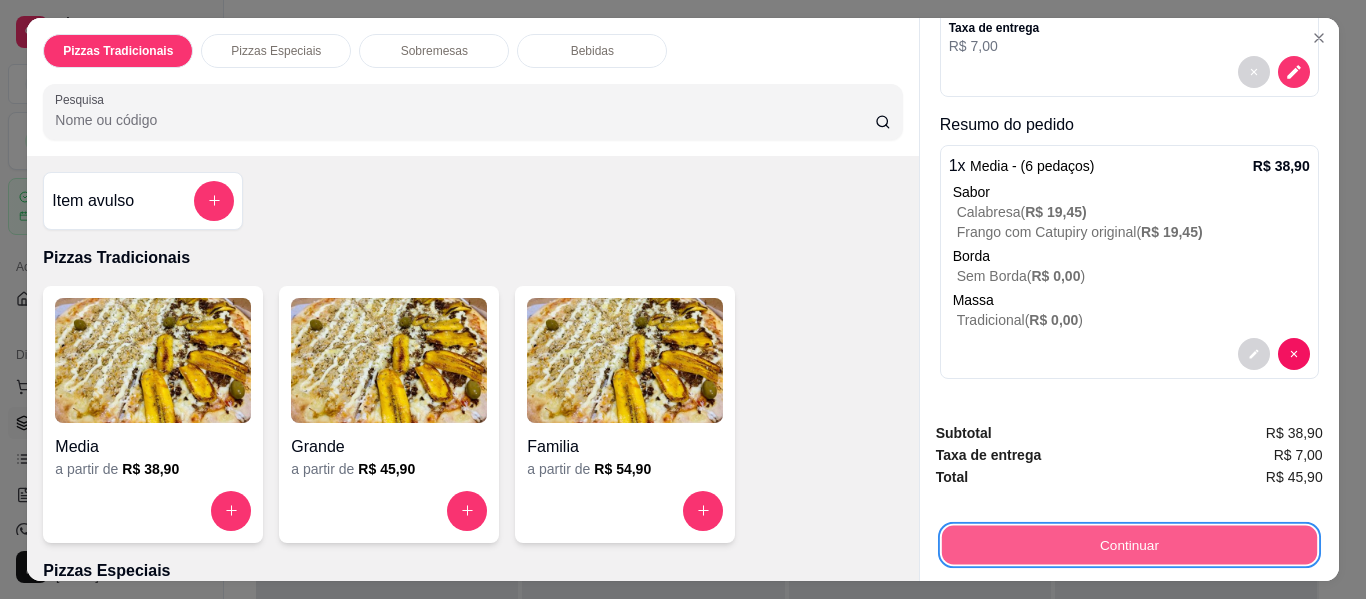 click on "Continuar" at bounding box center [1128, 545] 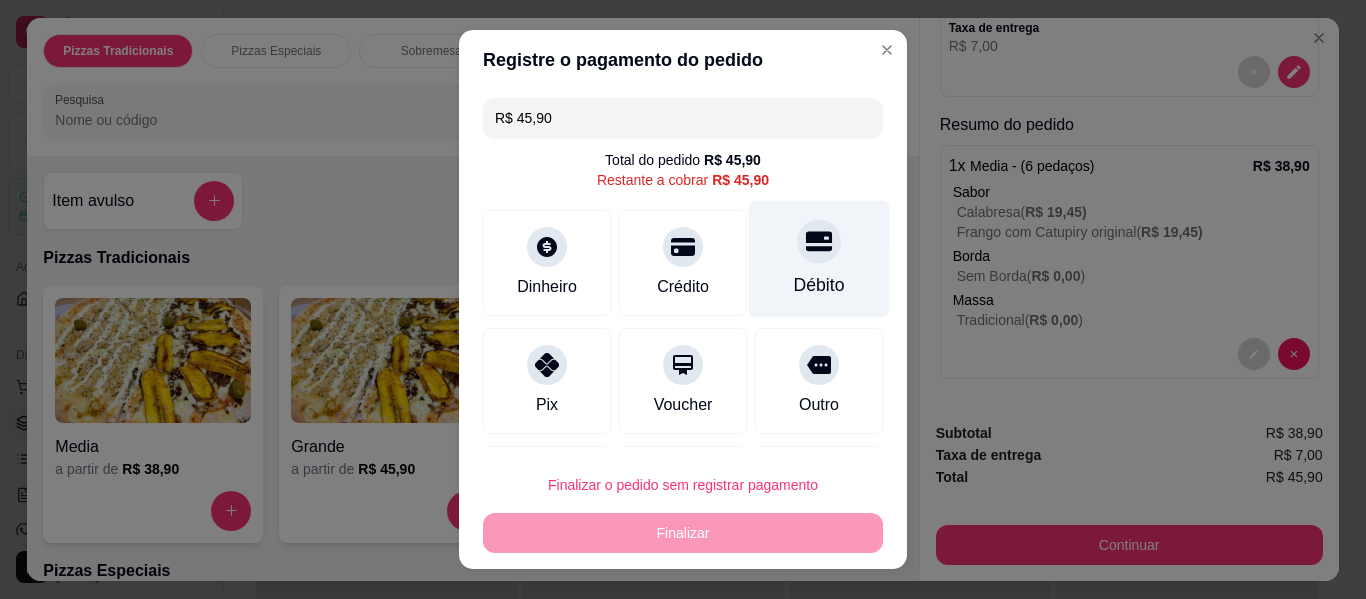 click on "Débito" at bounding box center [819, 259] 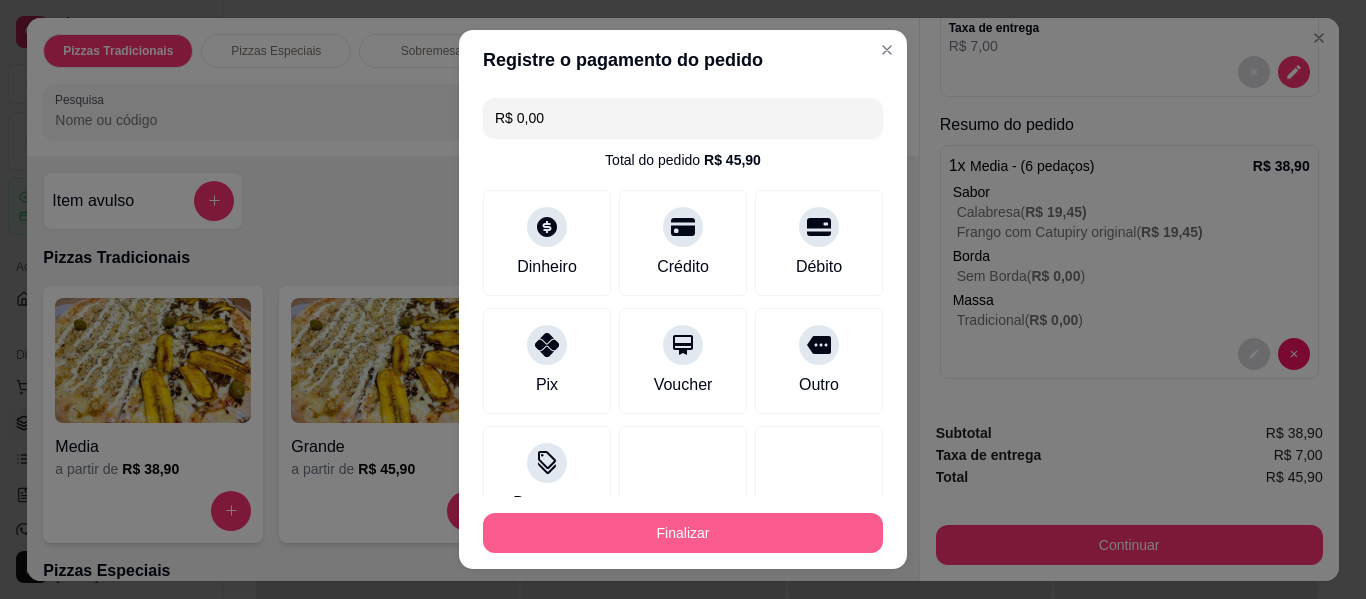 type 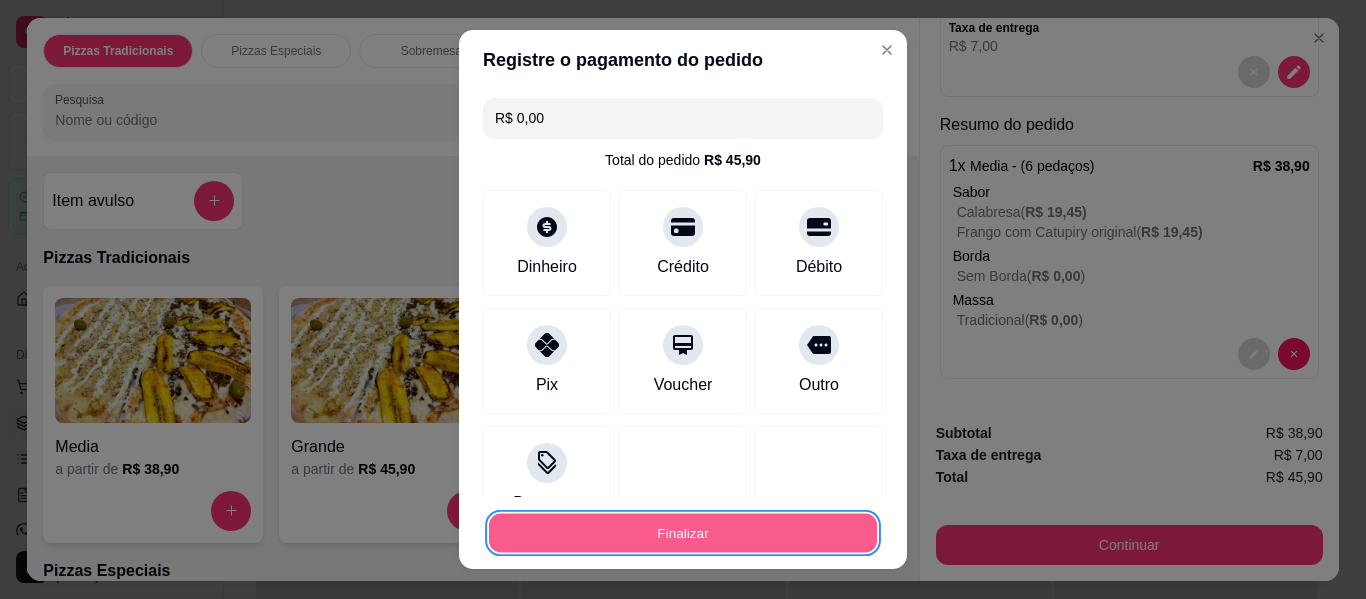 click on "Finalizar" at bounding box center (683, 533) 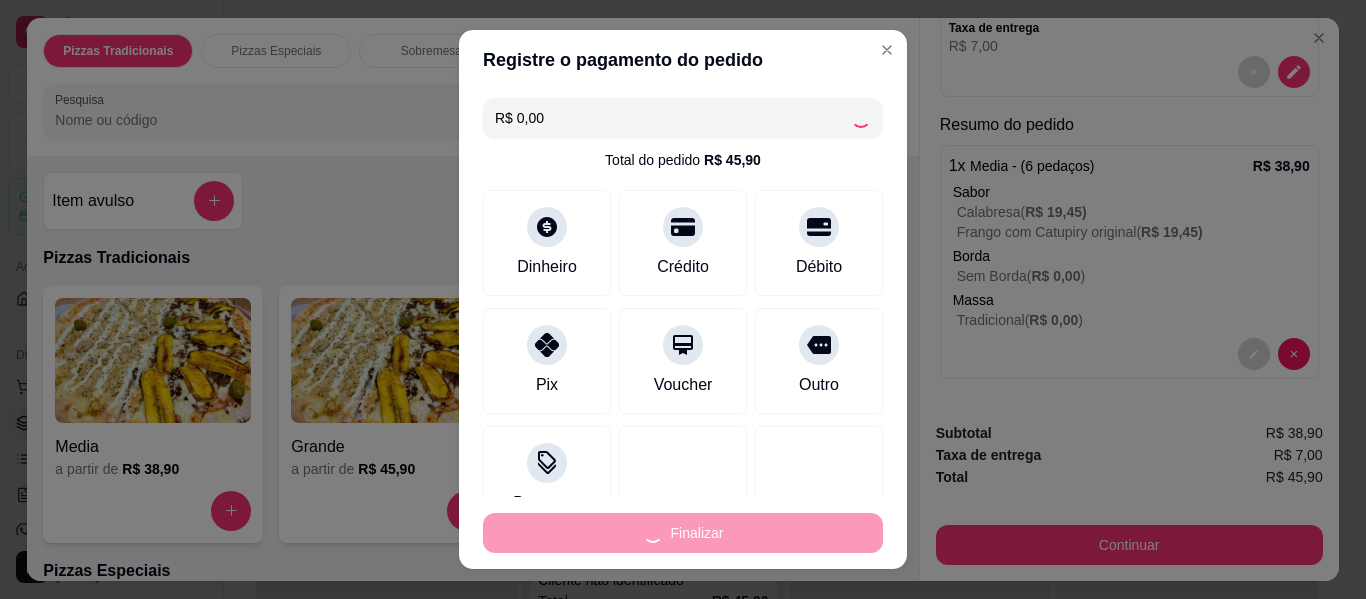 type on "-R$ 45,90" 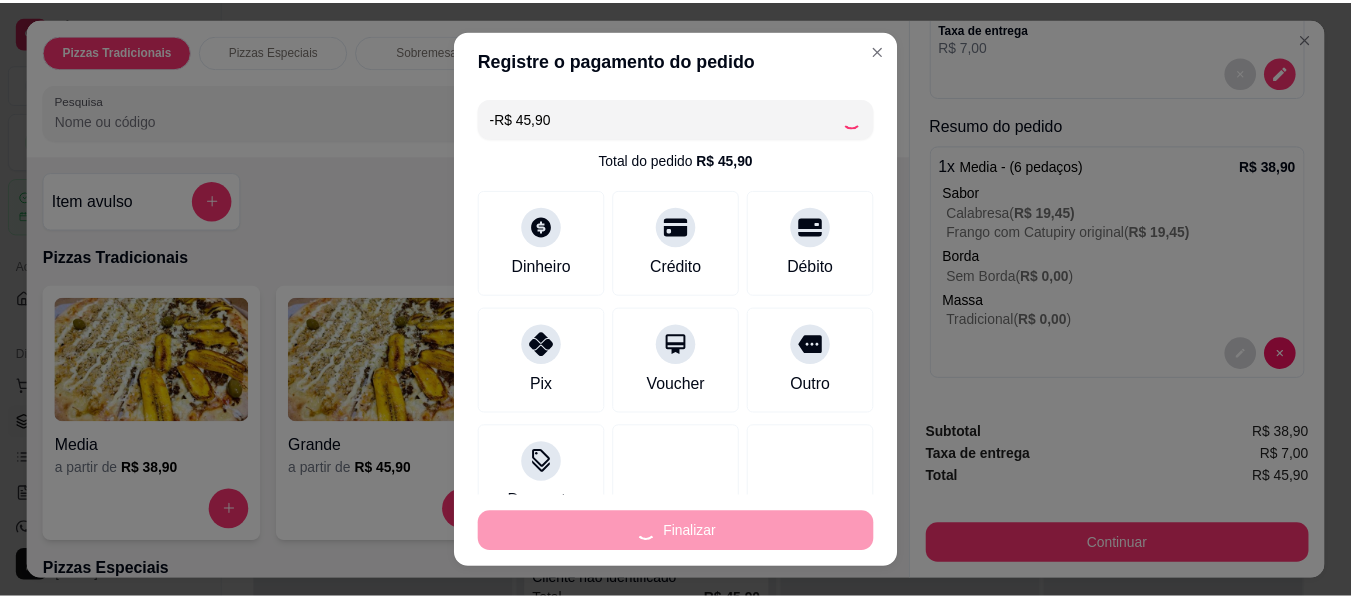scroll, scrollTop: 0, scrollLeft: 0, axis: both 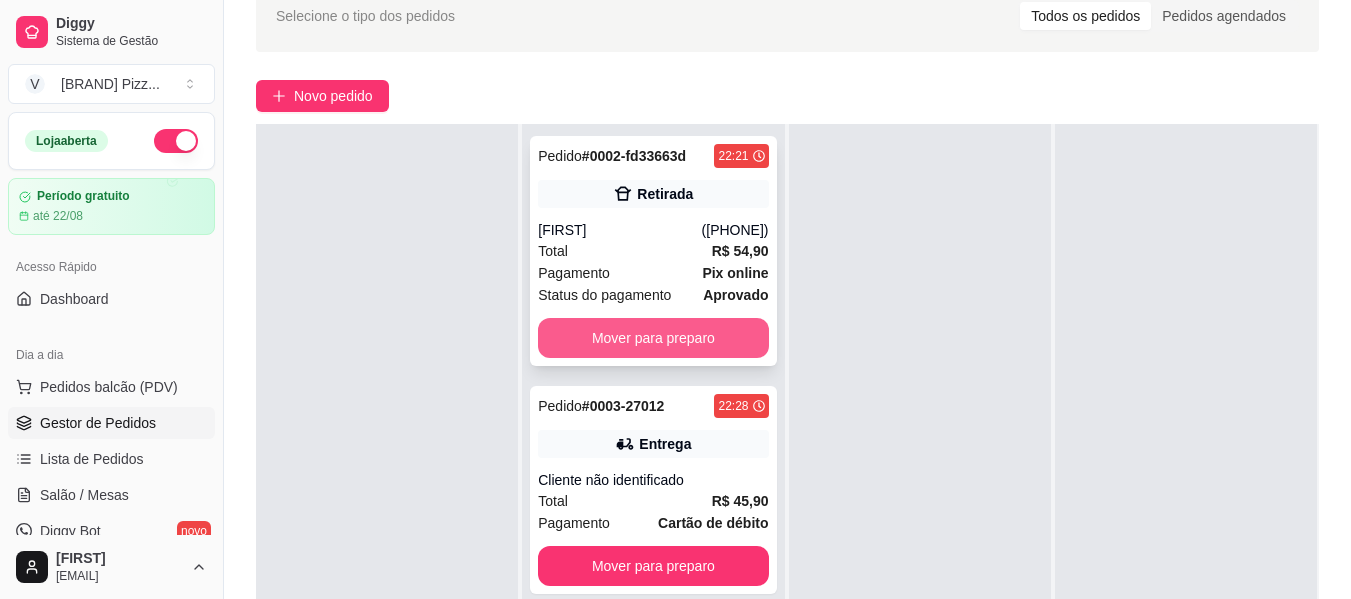 type 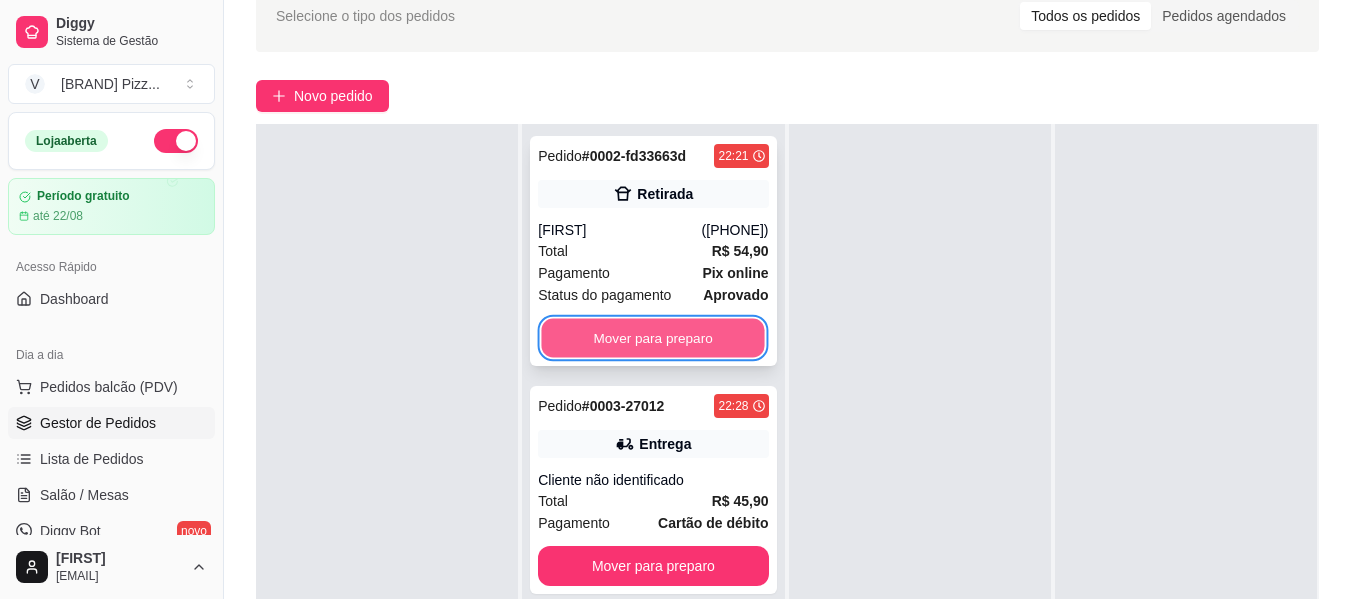 click on "Mover para preparo" at bounding box center (653, 338) 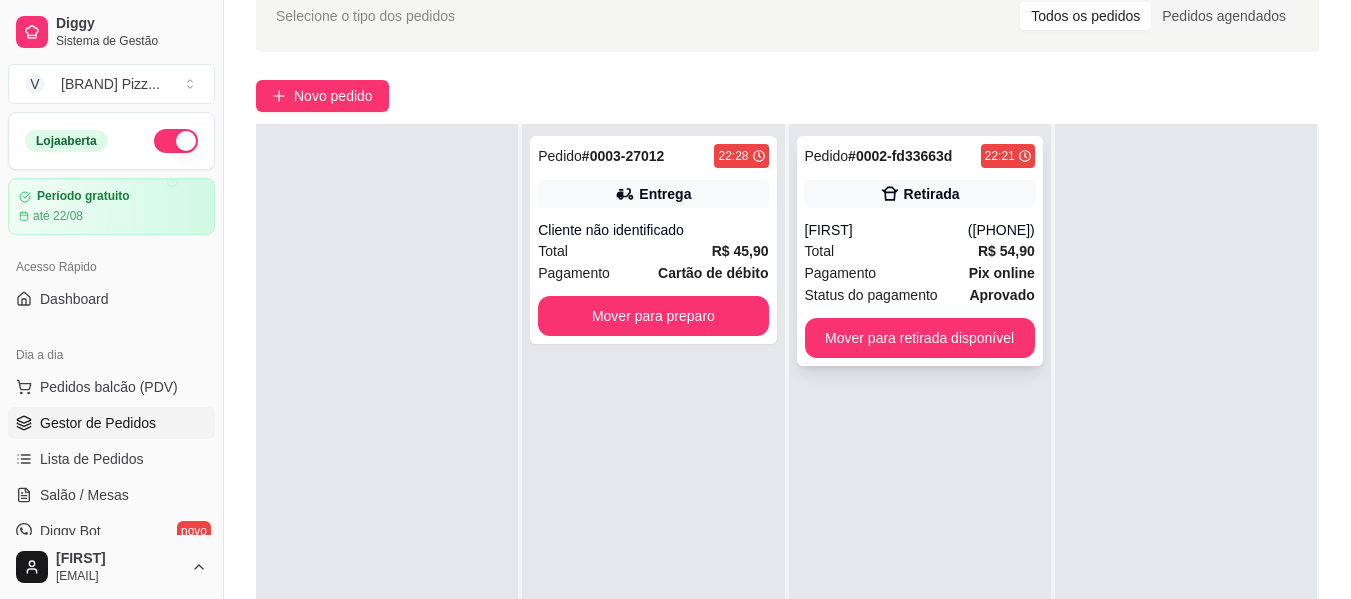 click on "Total R$ 54,90" at bounding box center (920, 251) 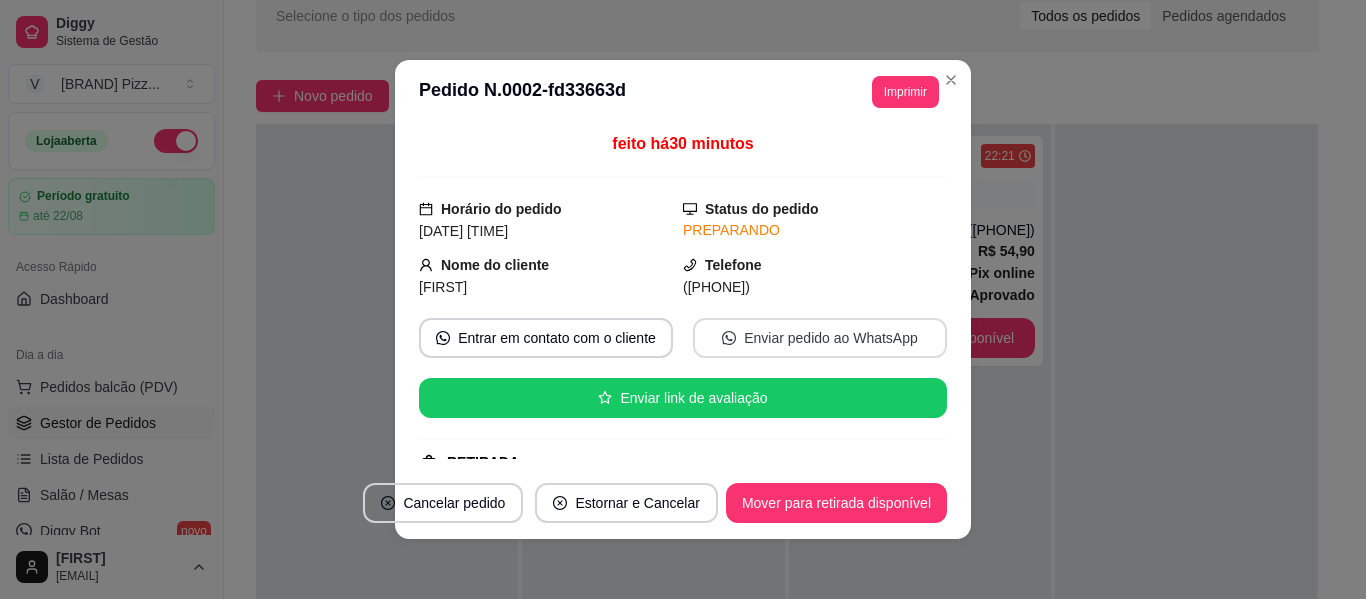 type 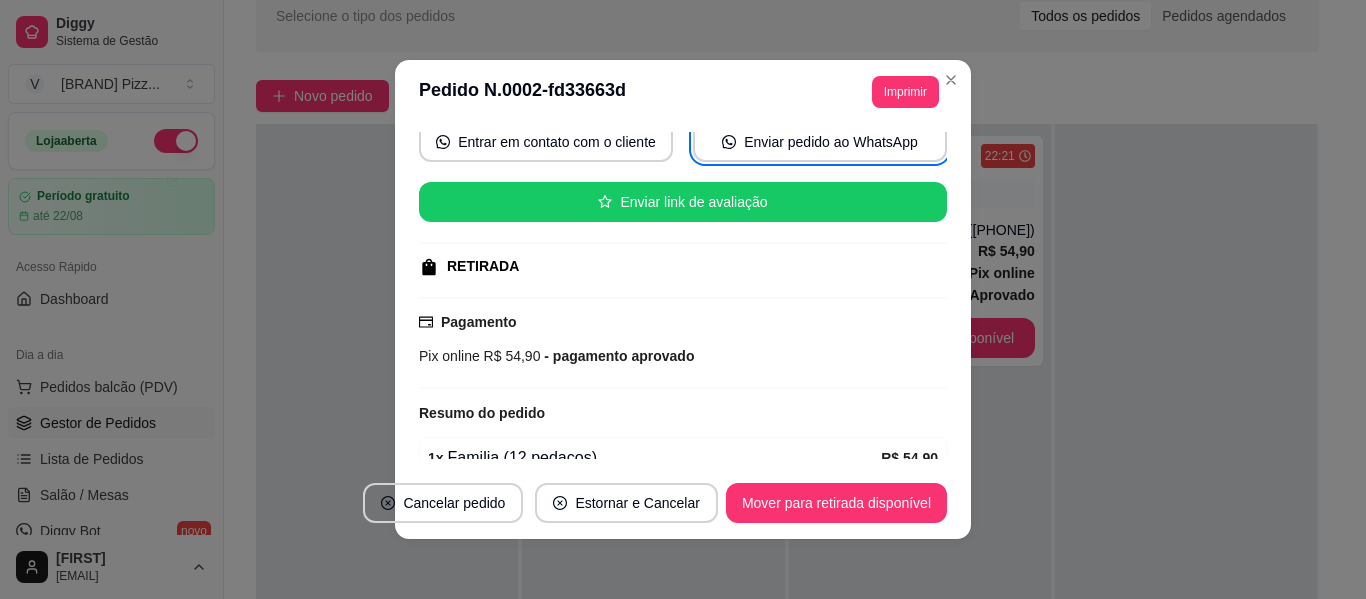 scroll, scrollTop: 200, scrollLeft: 0, axis: vertical 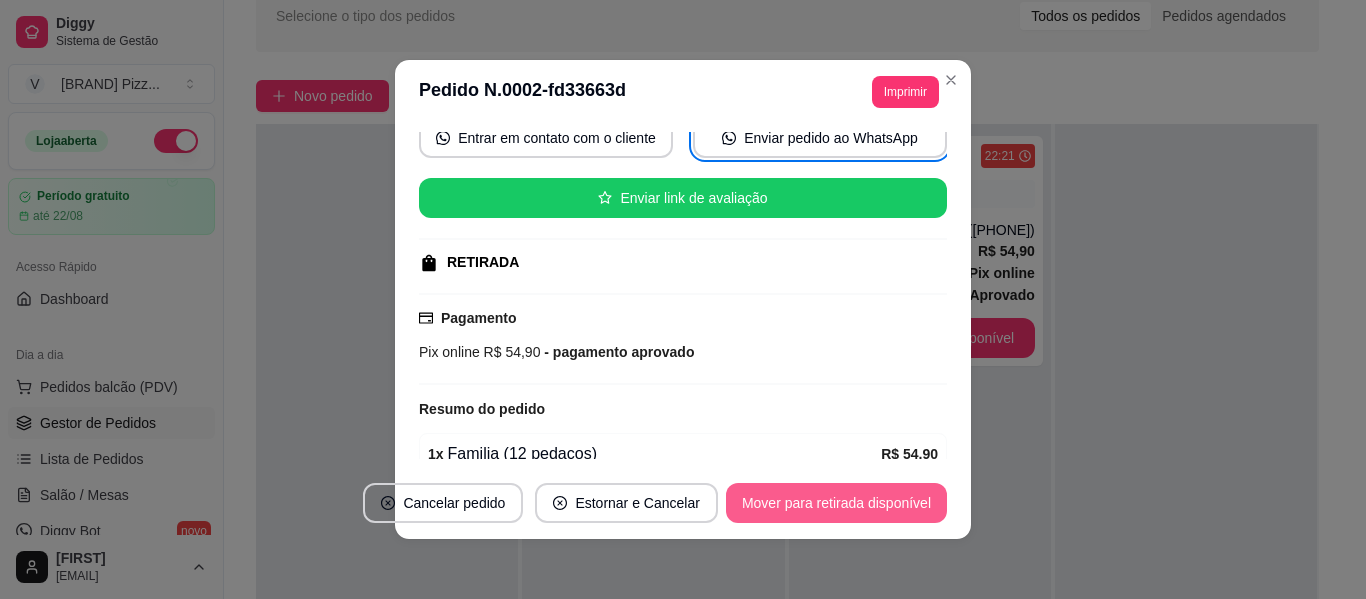 type 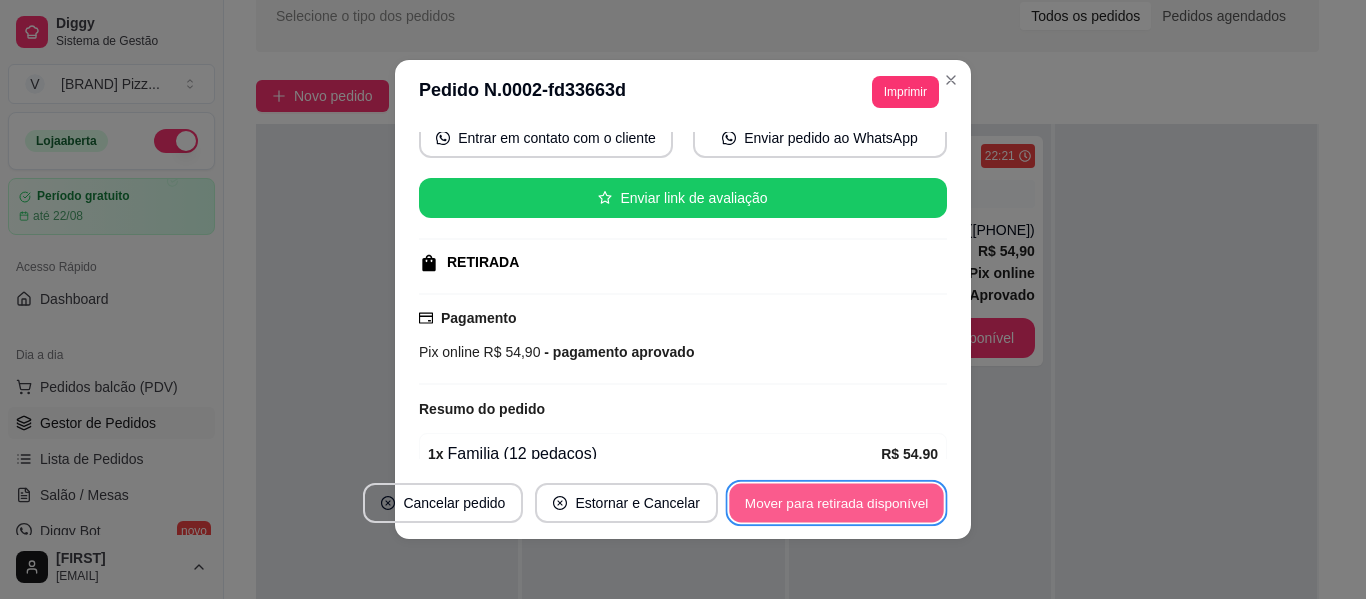 click on "Mover para retirada disponível" at bounding box center [836, 503] 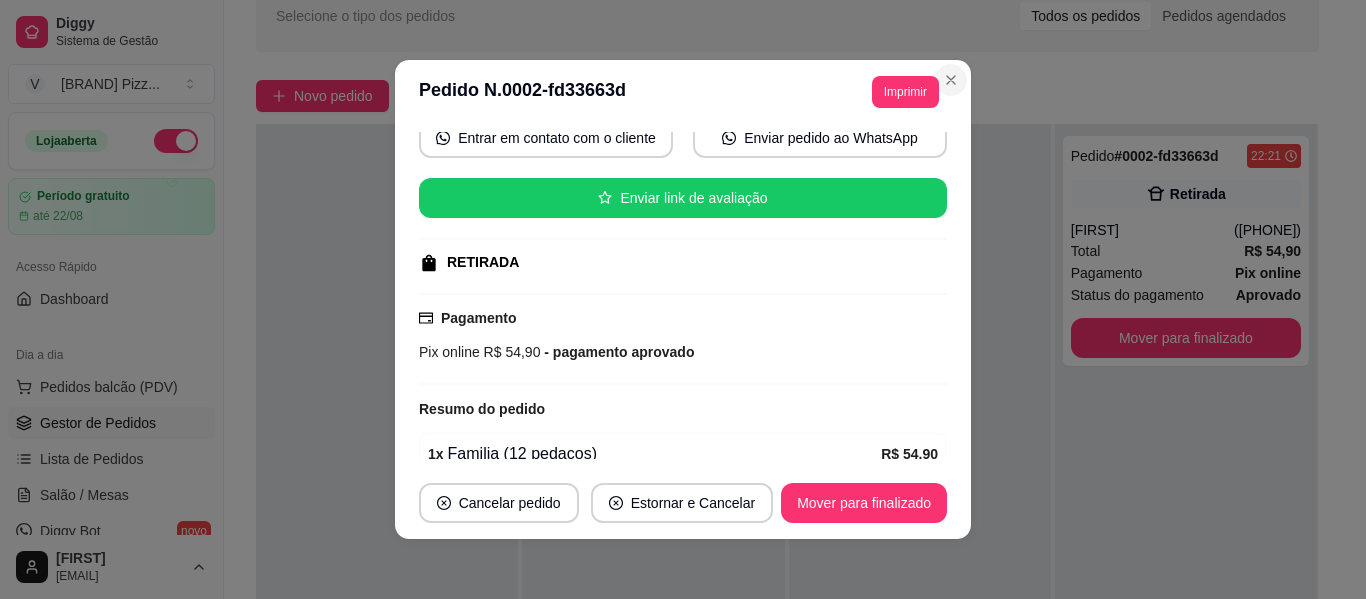 type 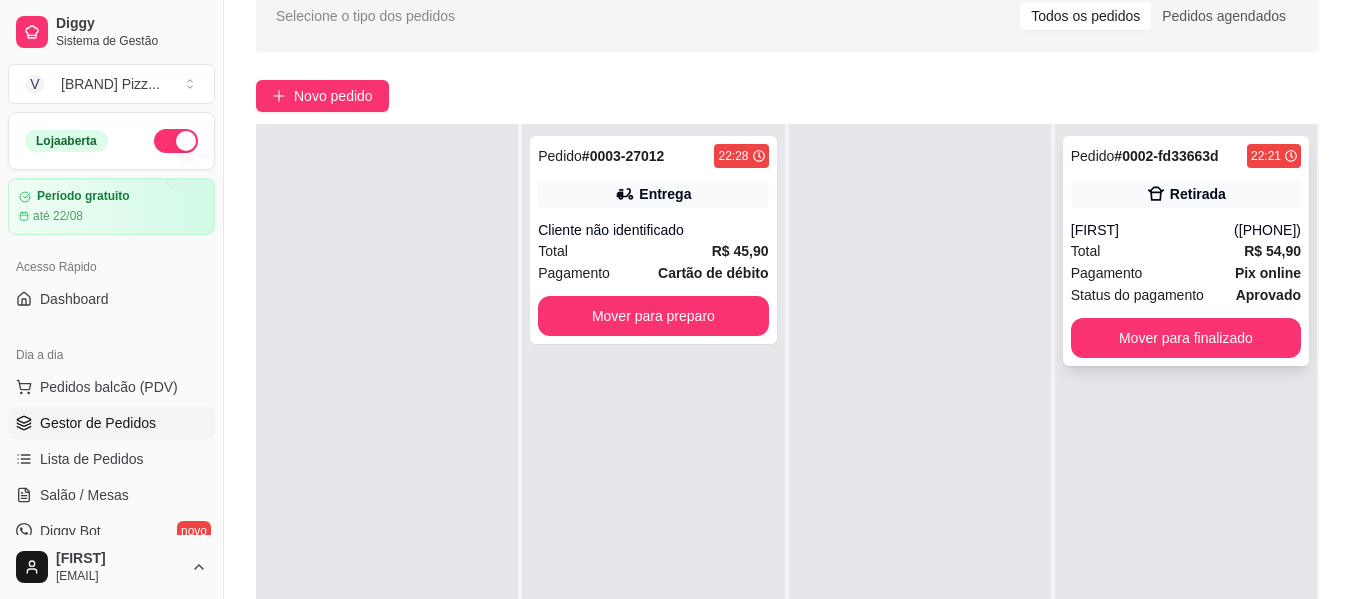 click on "[FIRST]" at bounding box center [1152, 230] 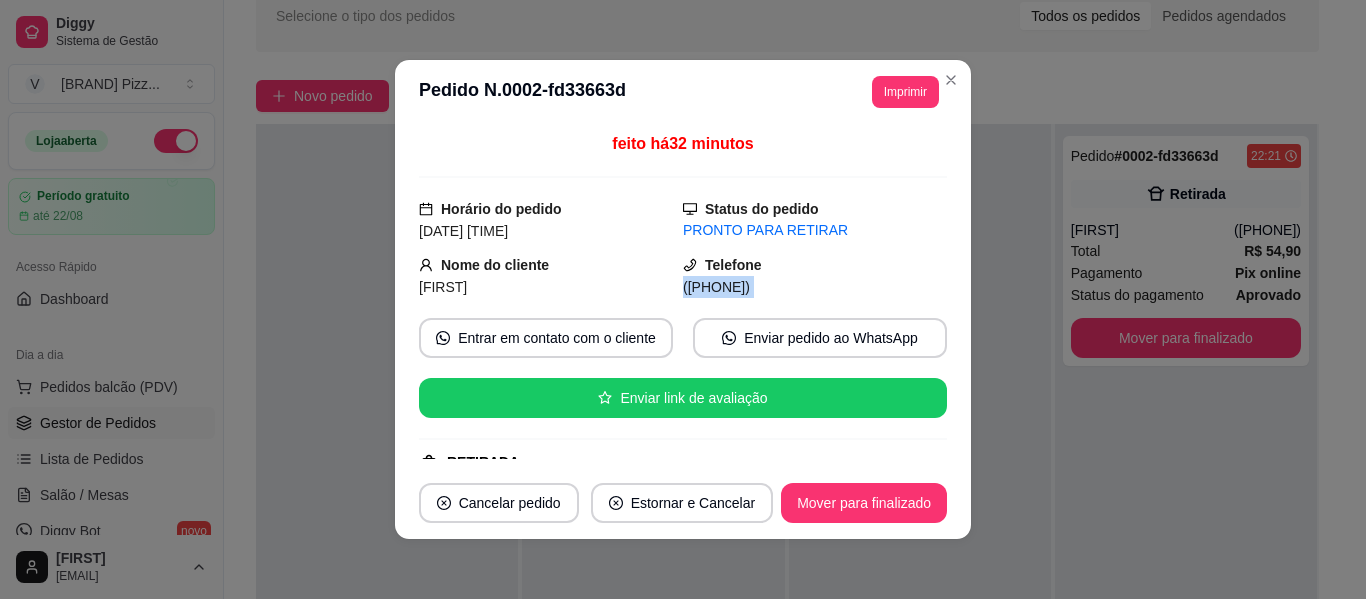 drag, startPoint x: 670, startPoint y: 283, endPoint x: 779, endPoint y: 311, distance: 112.53888 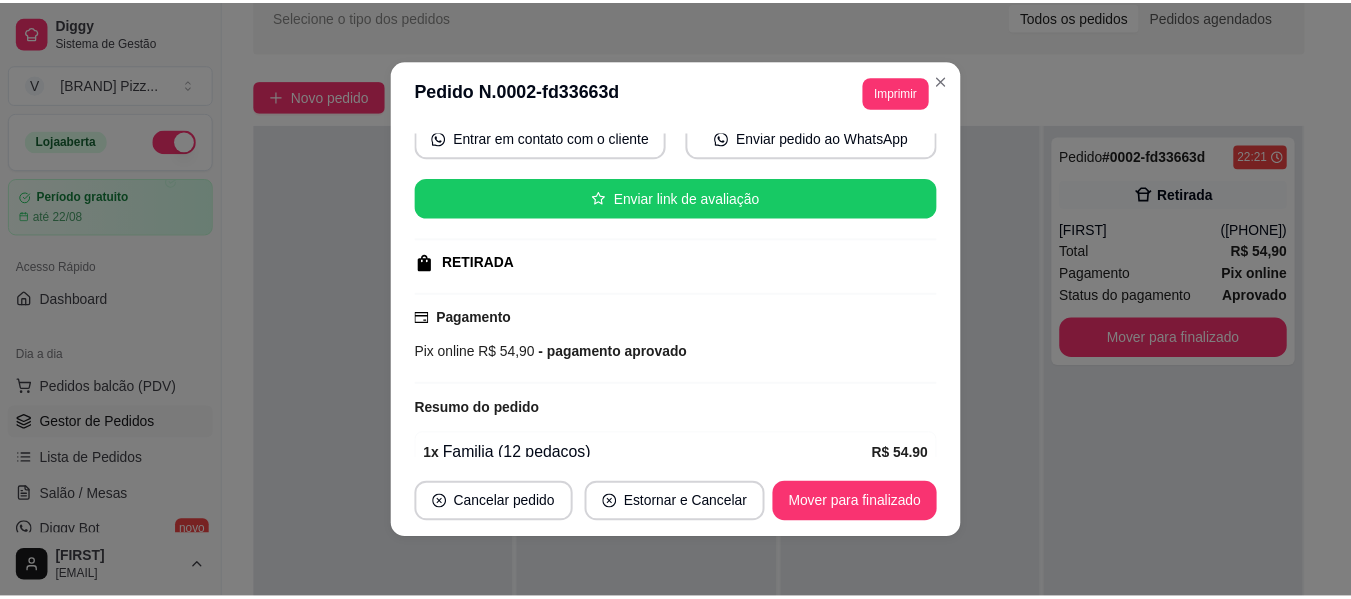 scroll, scrollTop: 0, scrollLeft: 0, axis: both 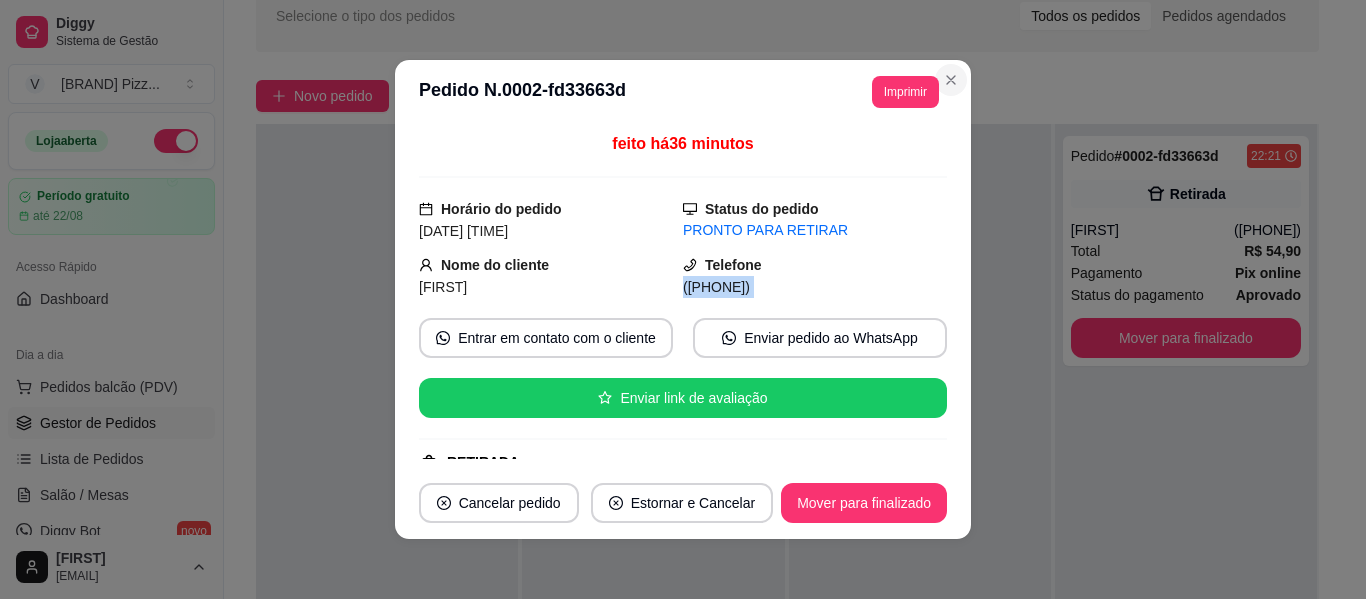 type 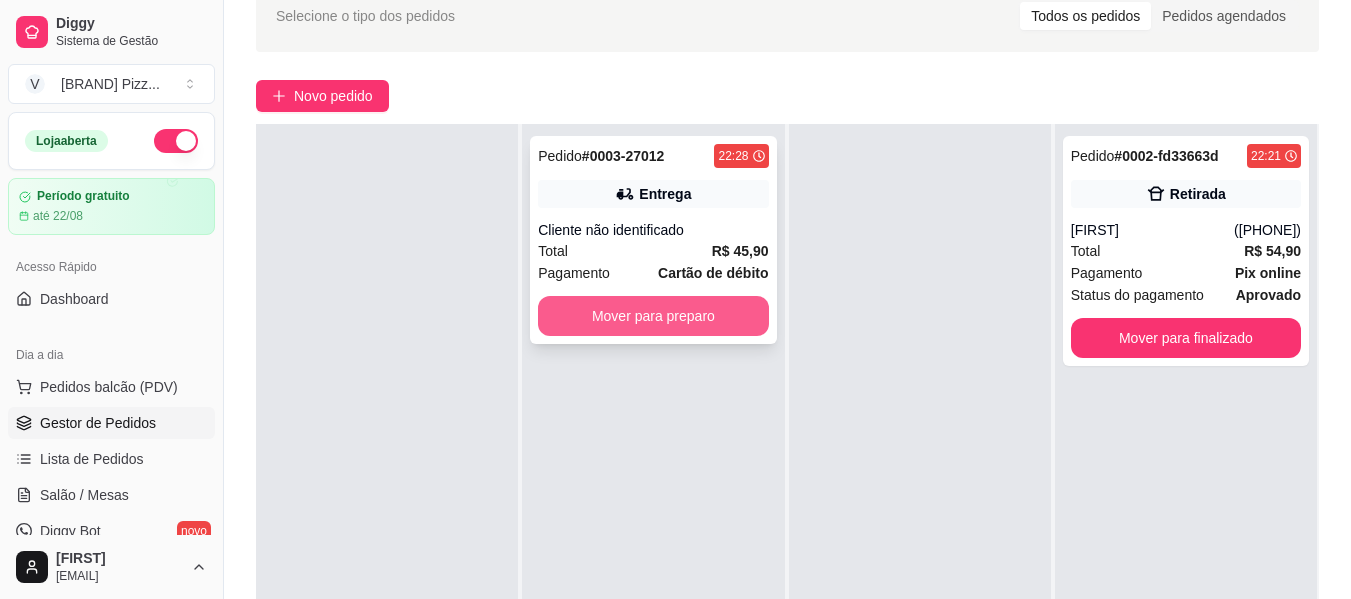 type 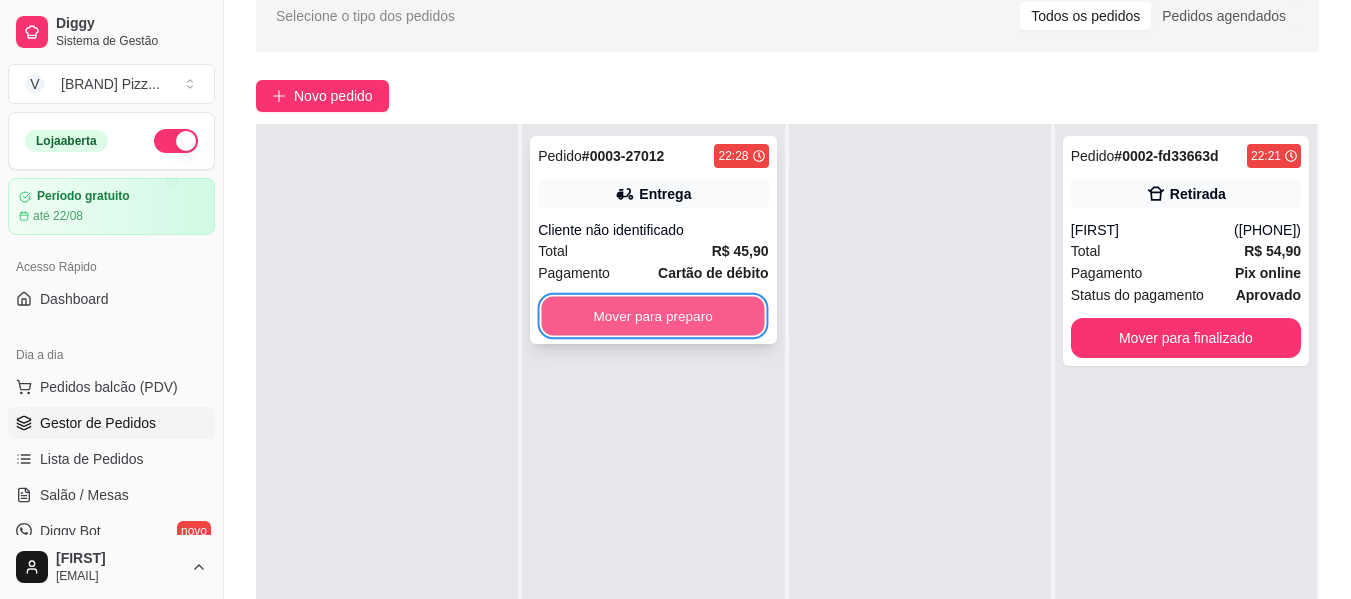 click on "Mover para preparo" at bounding box center (653, 316) 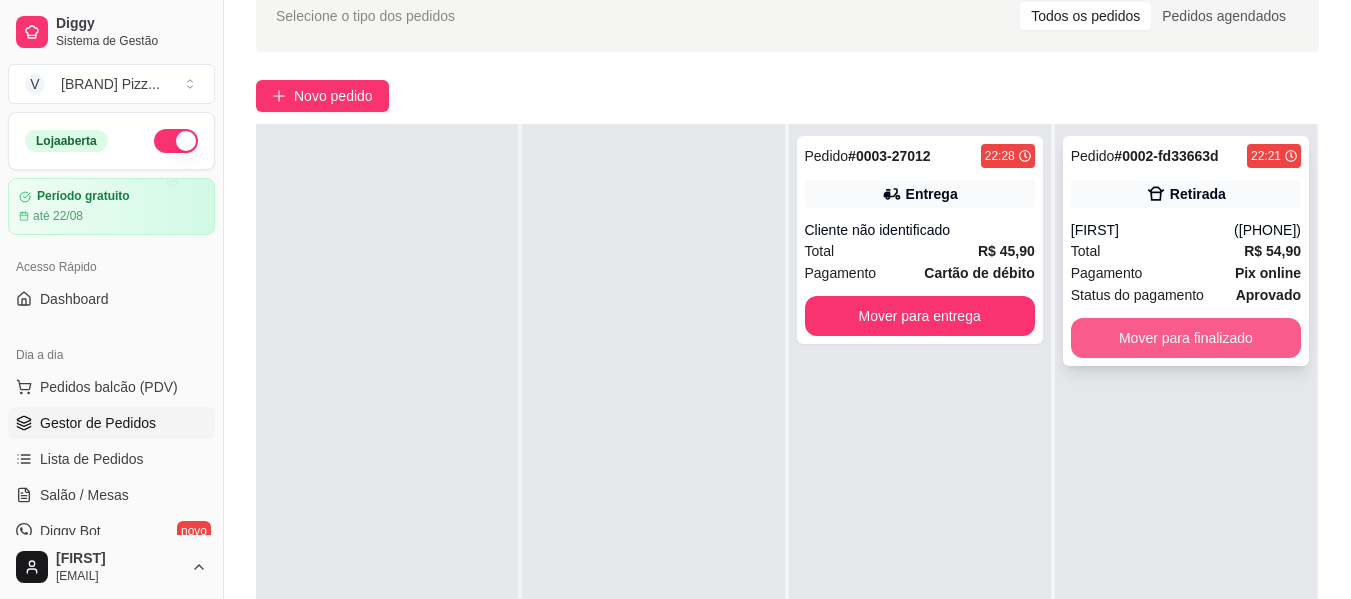 type 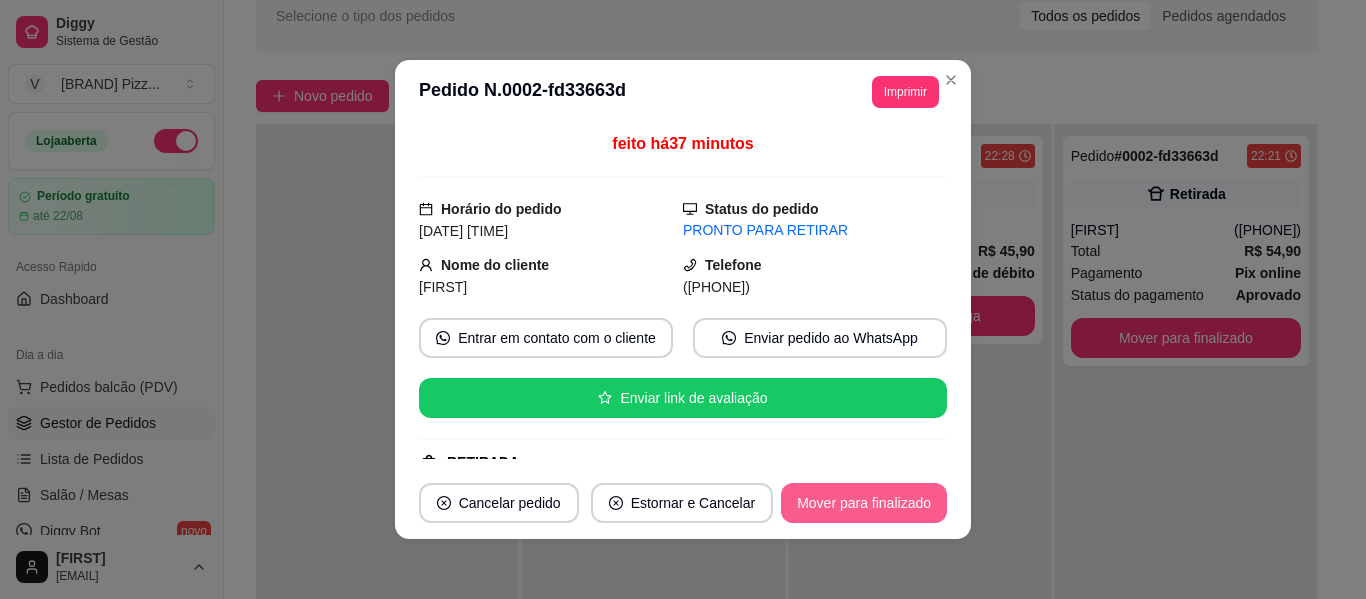 type 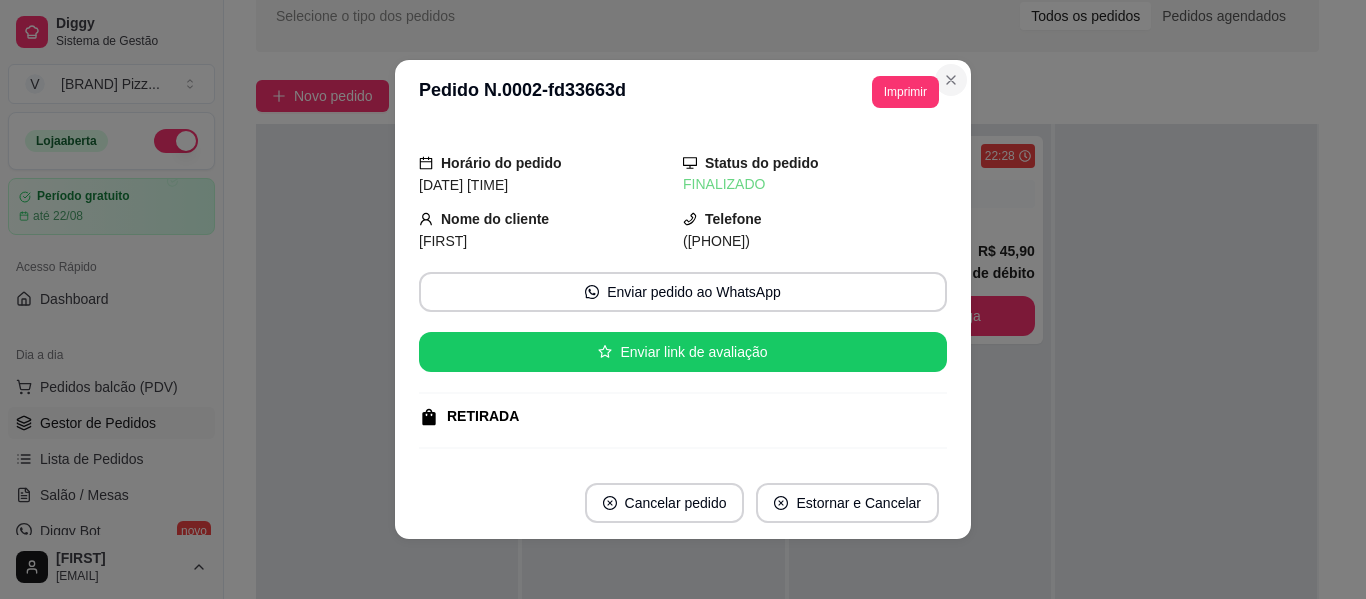 type 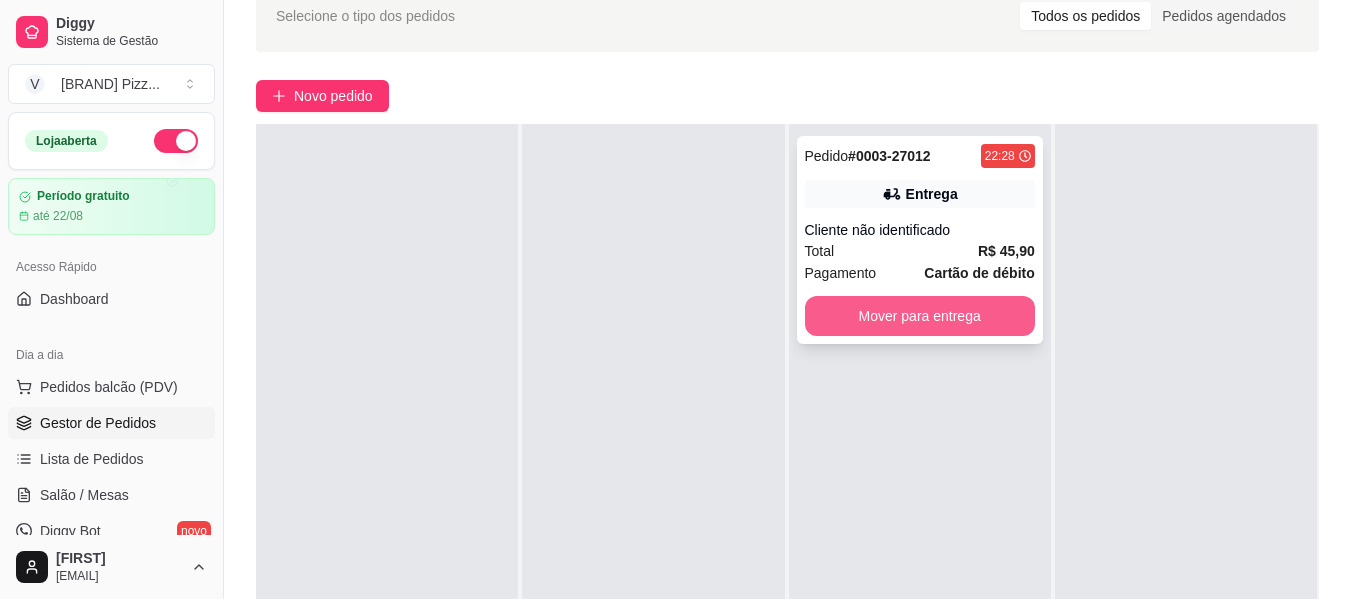 type 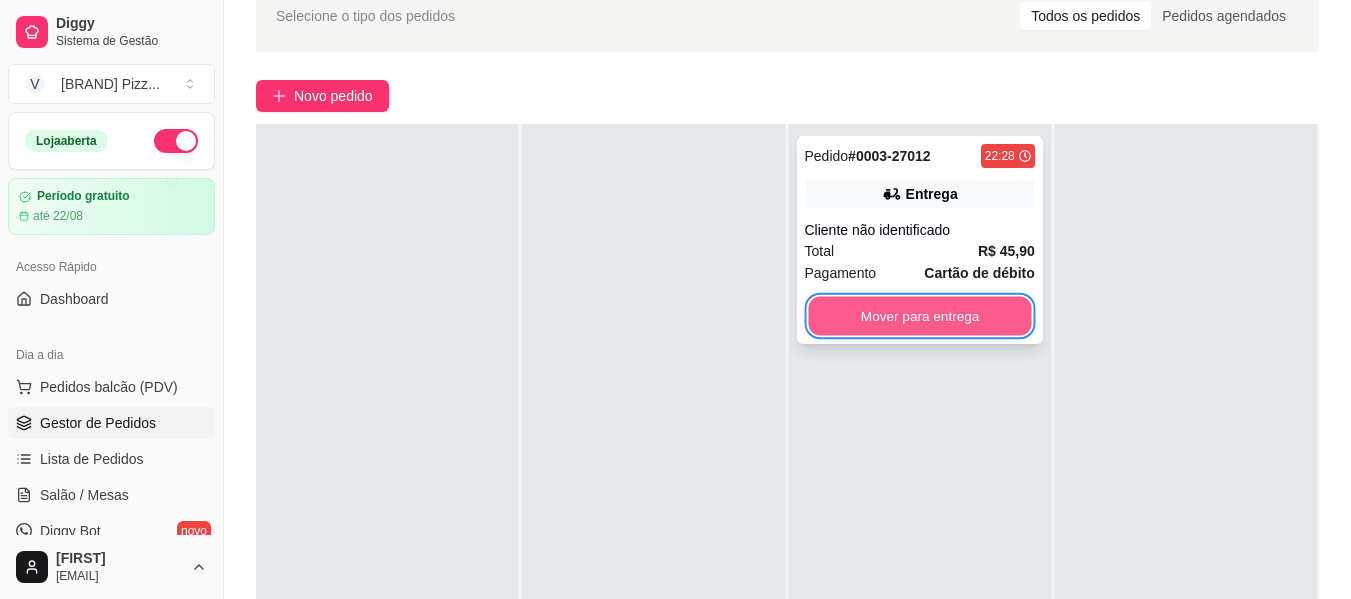 click on "Mover para entrega" at bounding box center [919, 316] 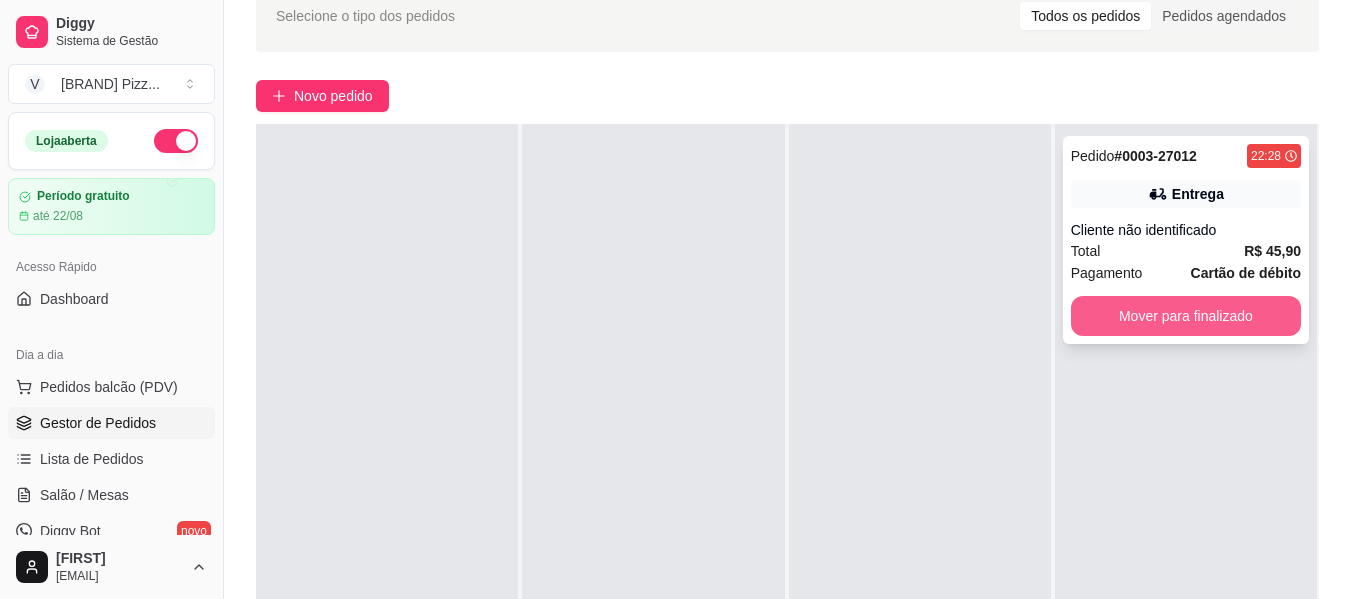 type 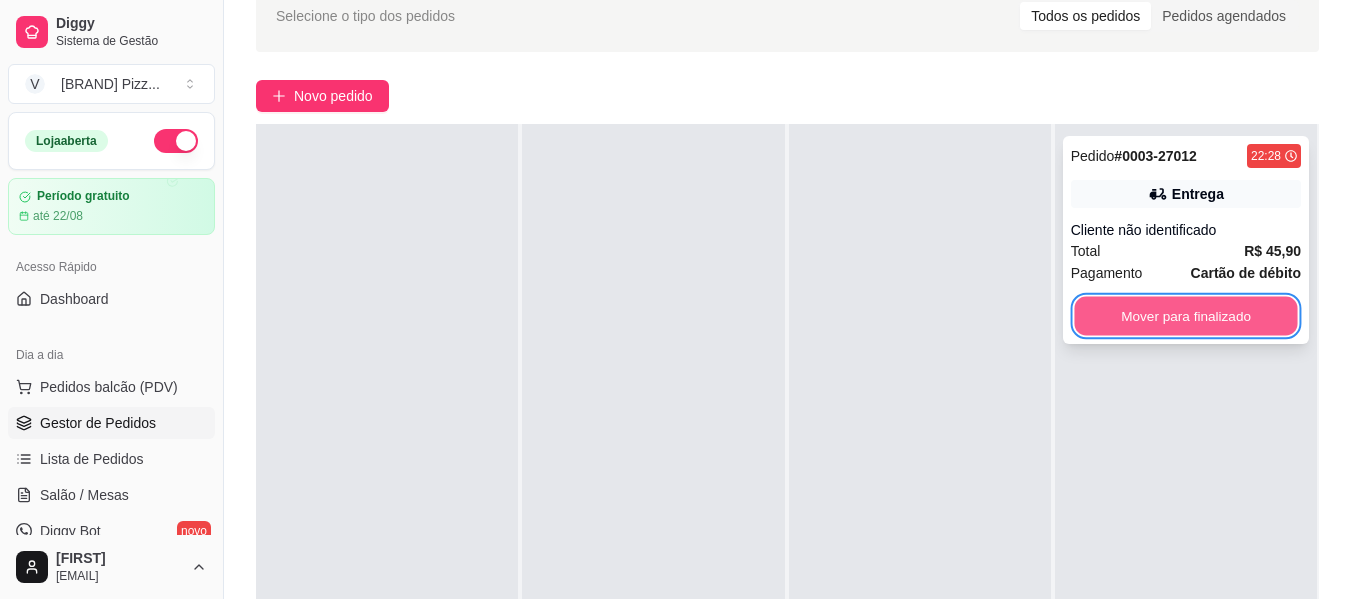 click on "Mover para finalizado" at bounding box center [1185, 316] 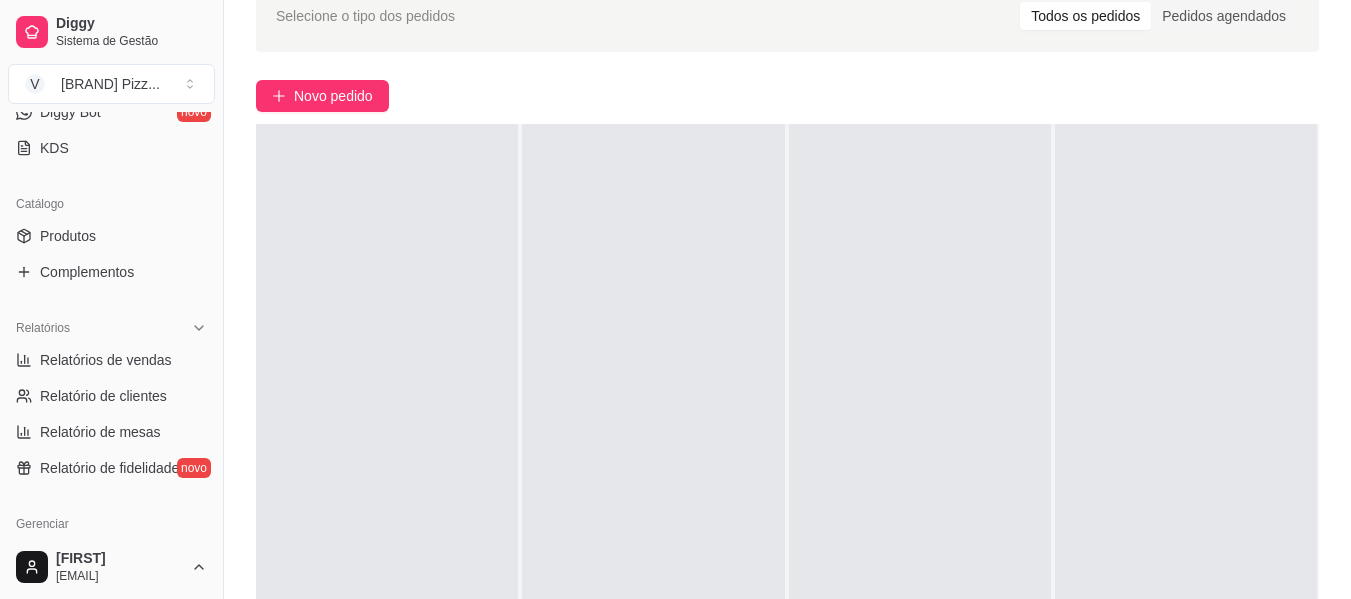 scroll, scrollTop: 500, scrollLeft: 0, axis: vertical 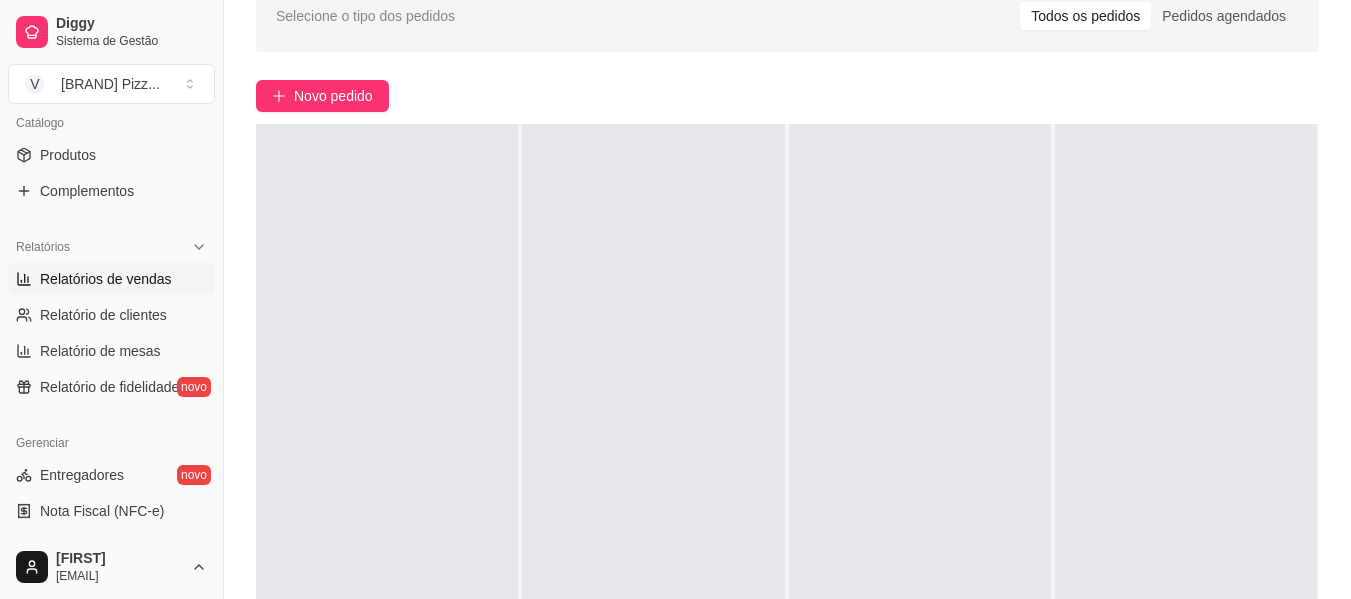 click on "Relatórios de vendas" at bounding box center (106, 279) 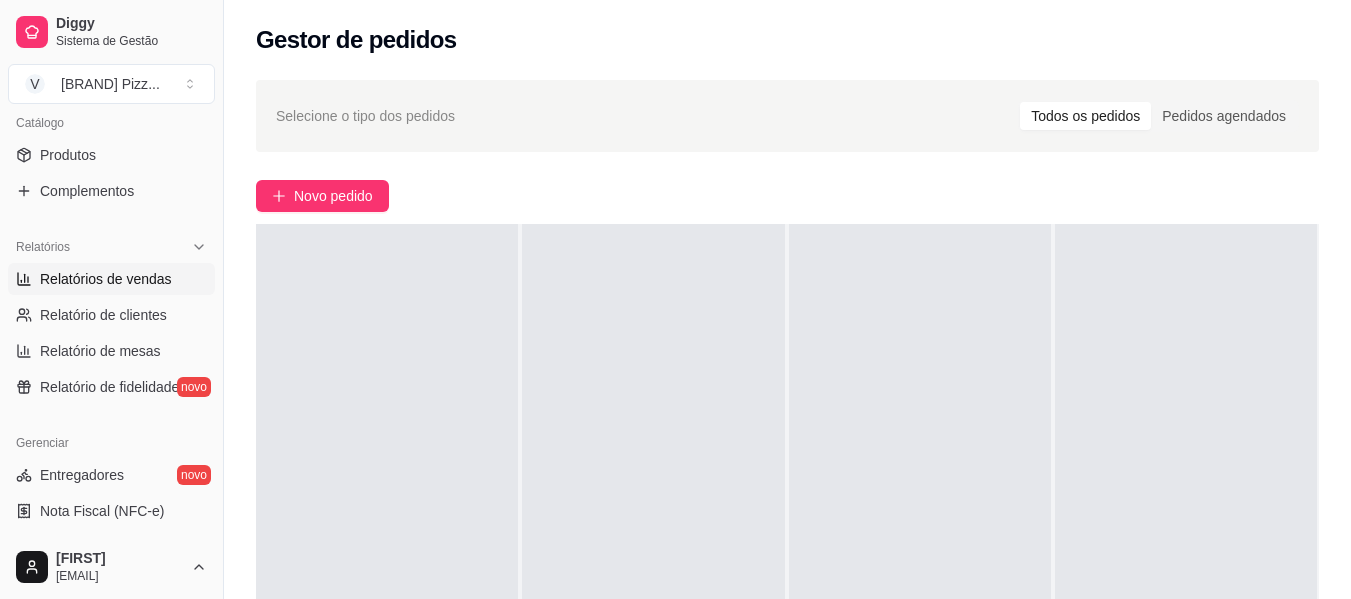 select on "ALL" 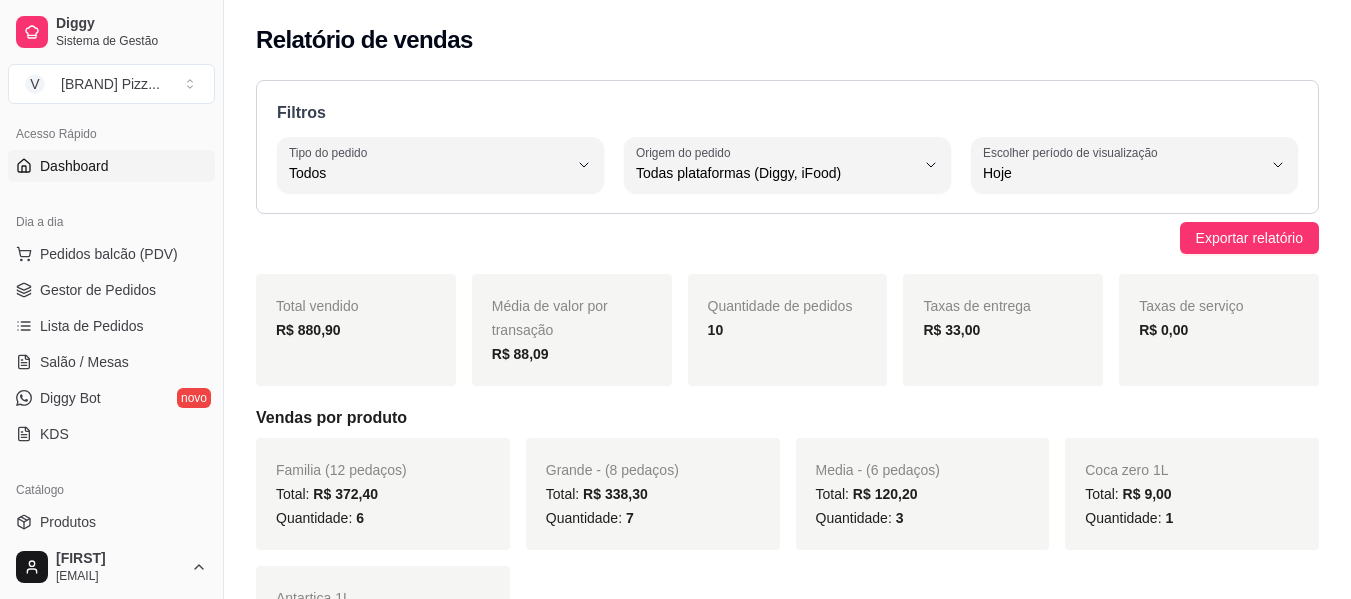 scroll, scrollTop: 100, scrollLeft: 0, axis: vertical 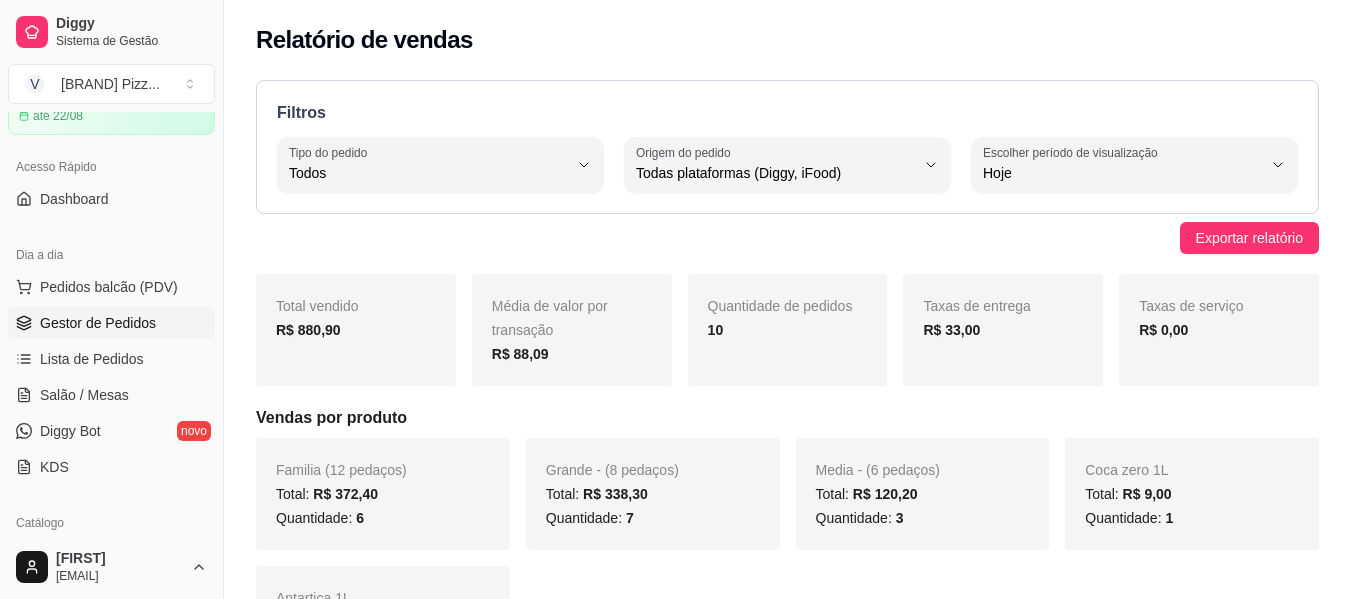 click on "Gestor de Pedidos" at bounding box center (98, 323) 